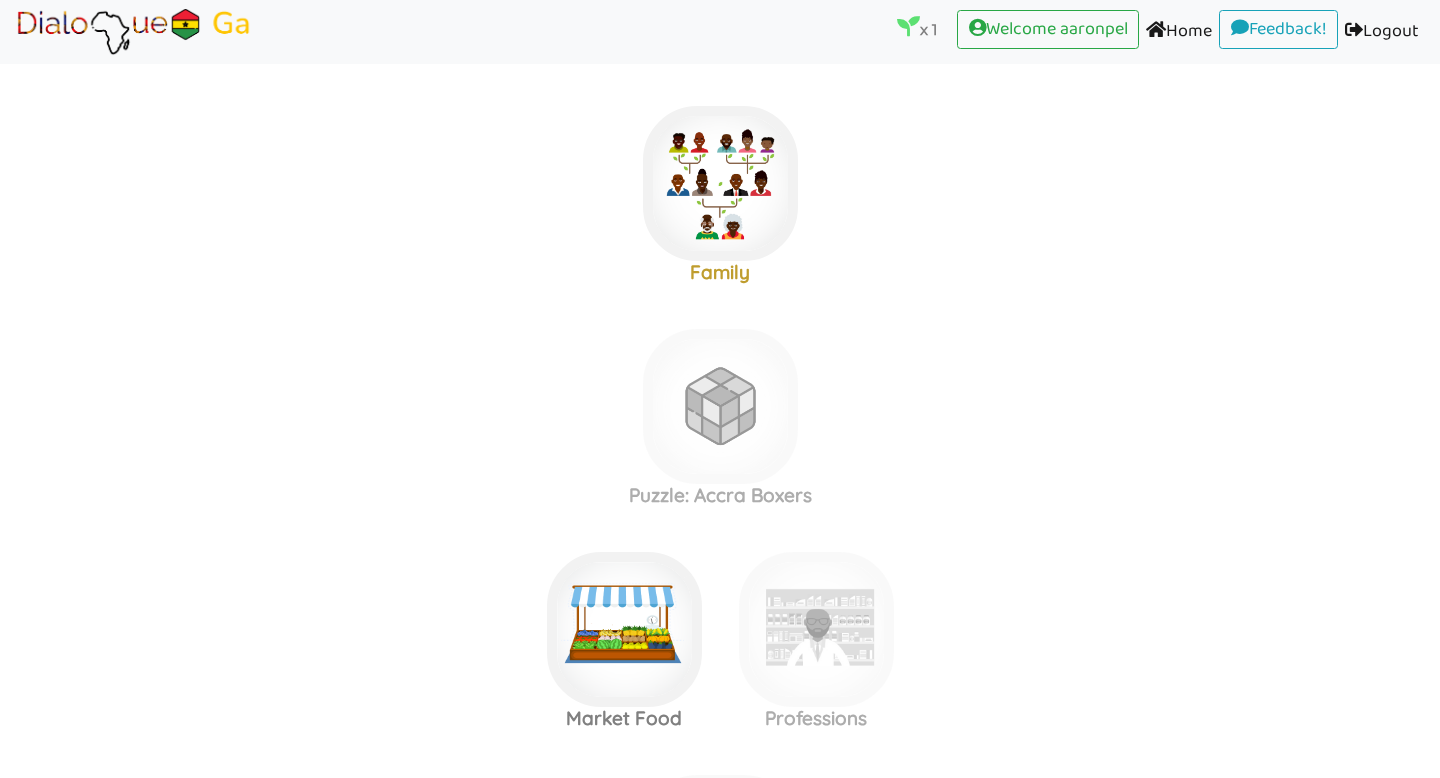 scroll, scrollTop: 465, scrollLeft: 0, axis: vertical 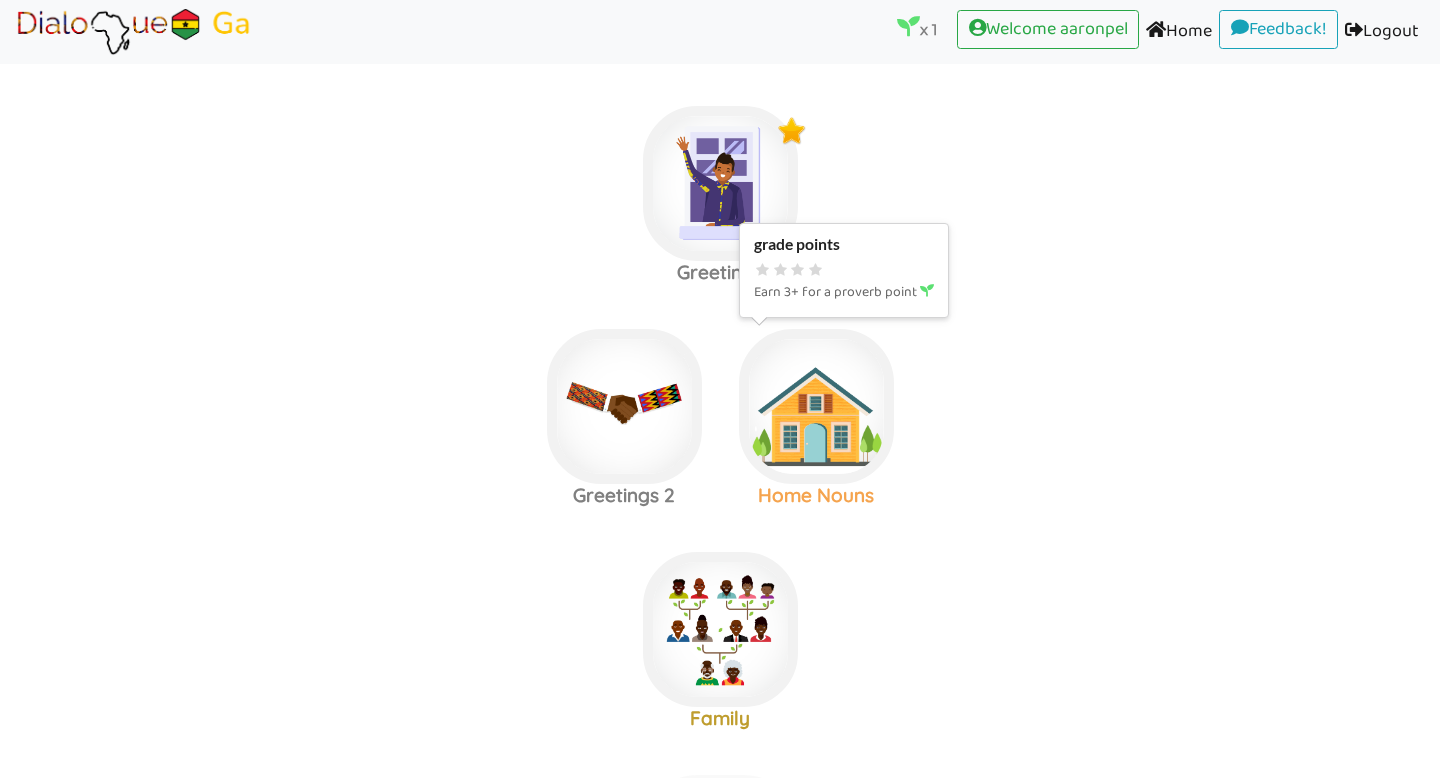 click at bounding box center [720, 183] 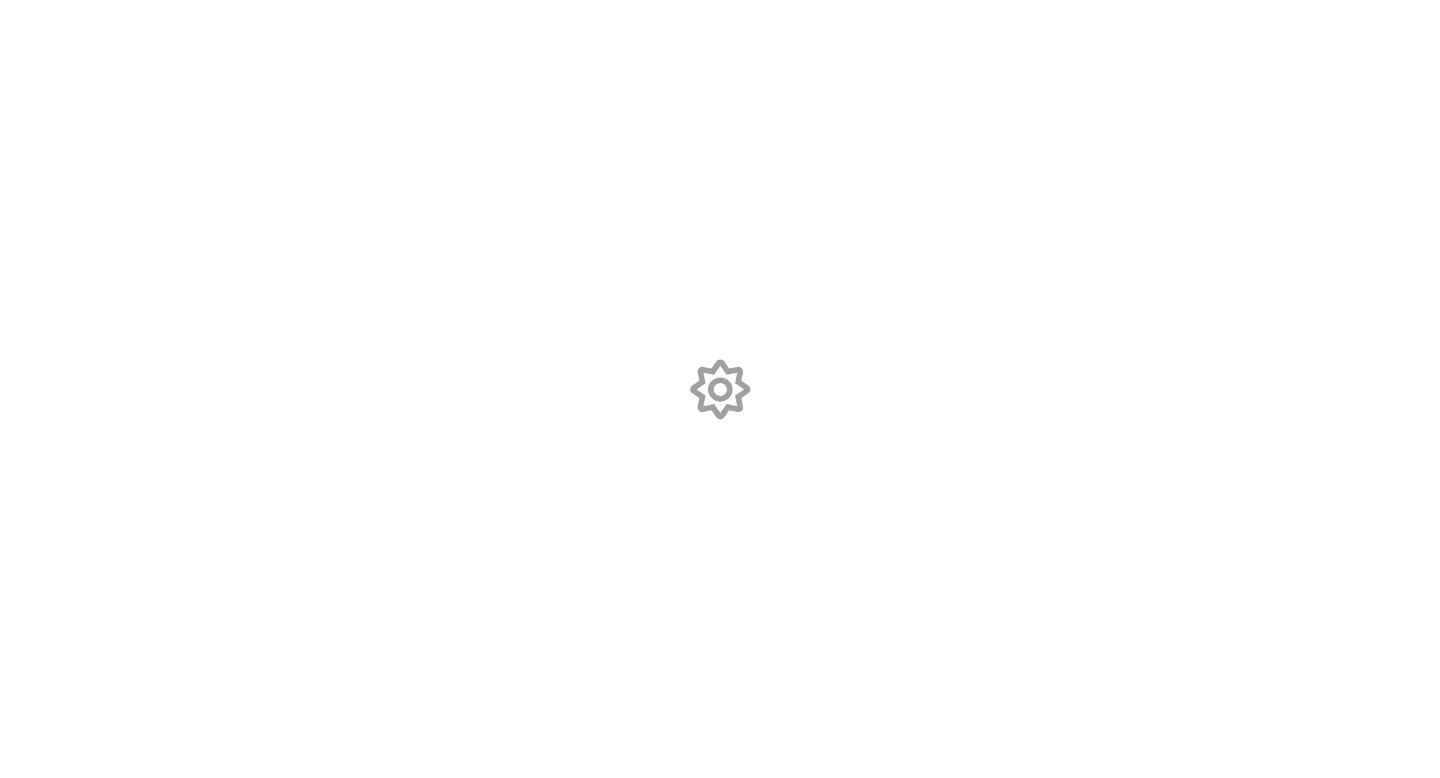 scroll, scrollTop: 0, scrollLeft: 0, axis: both 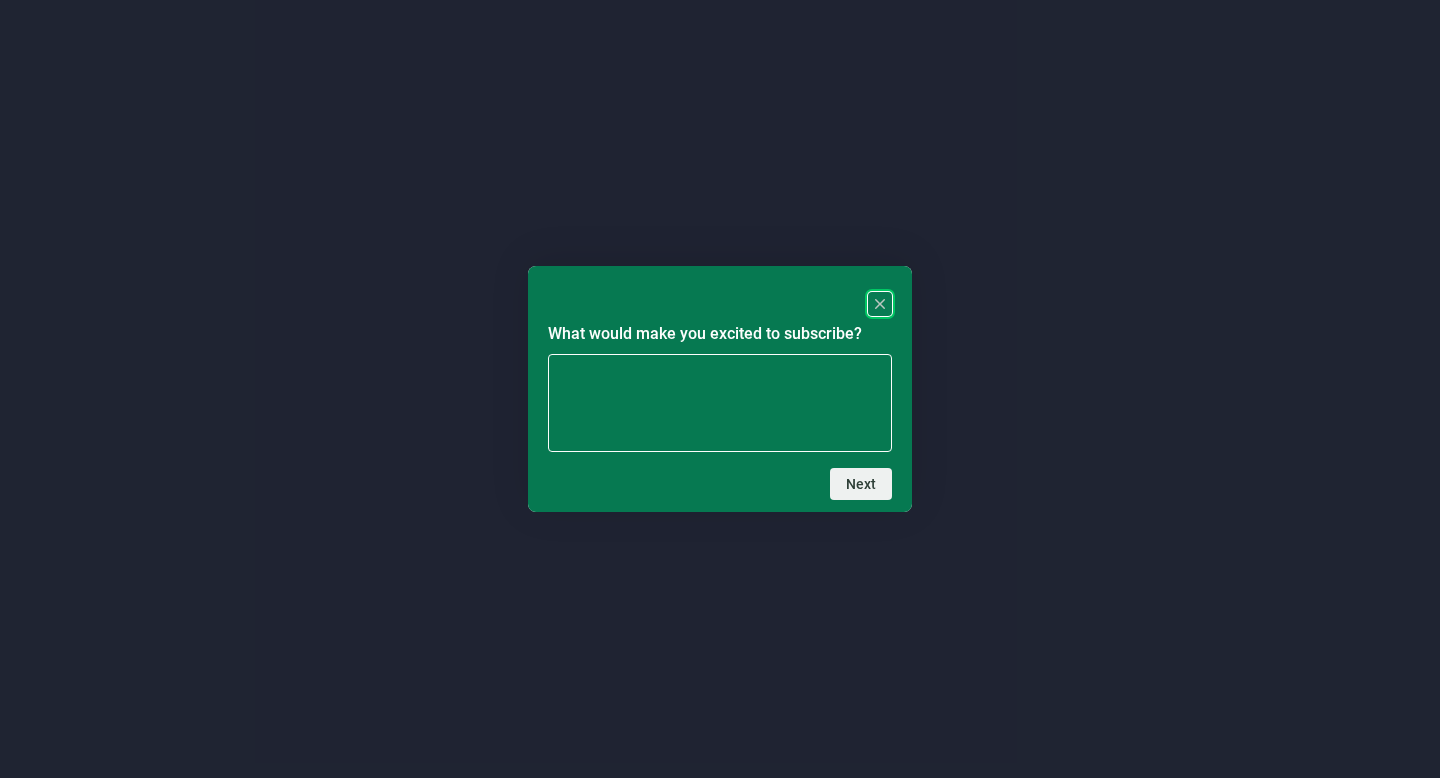 click 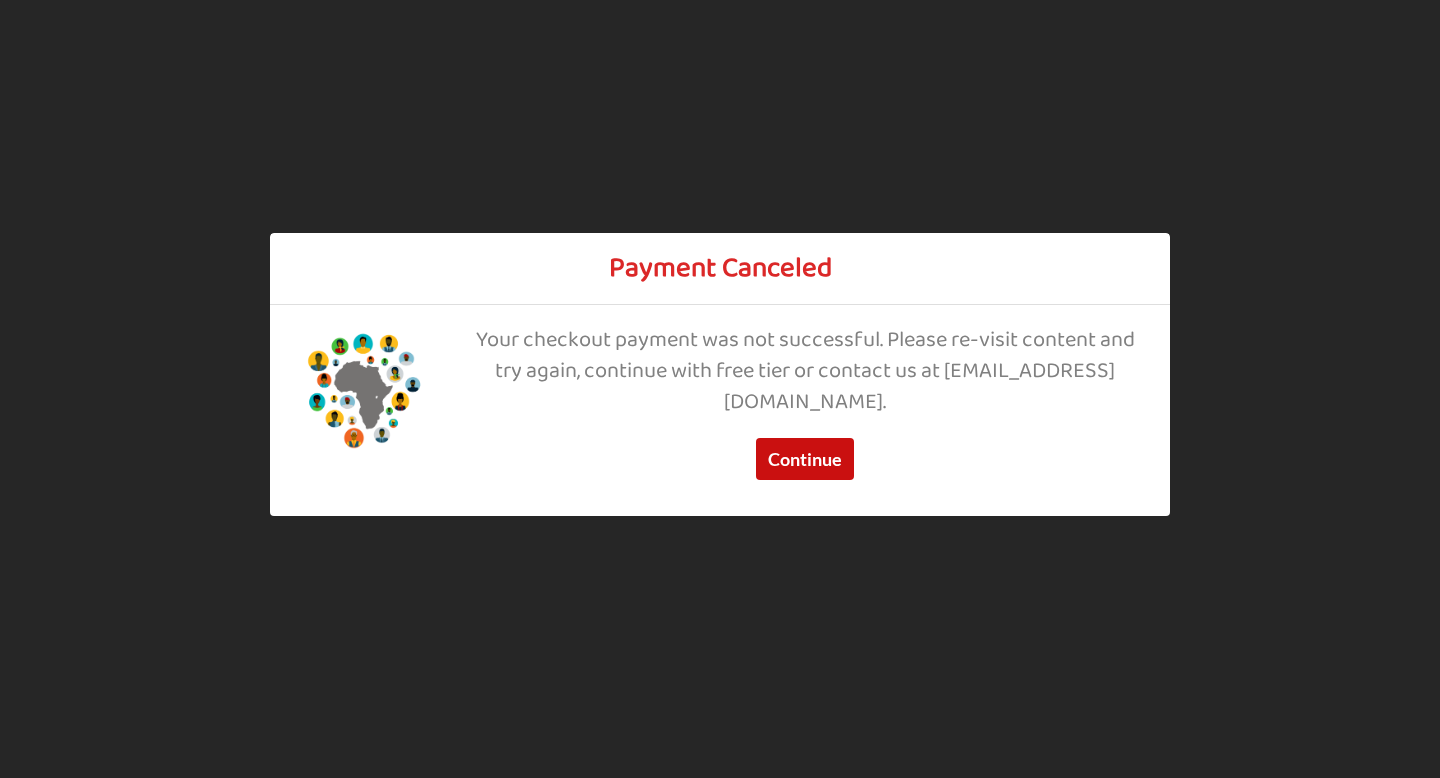 click on "Continue" at bounding box center [805, 460] 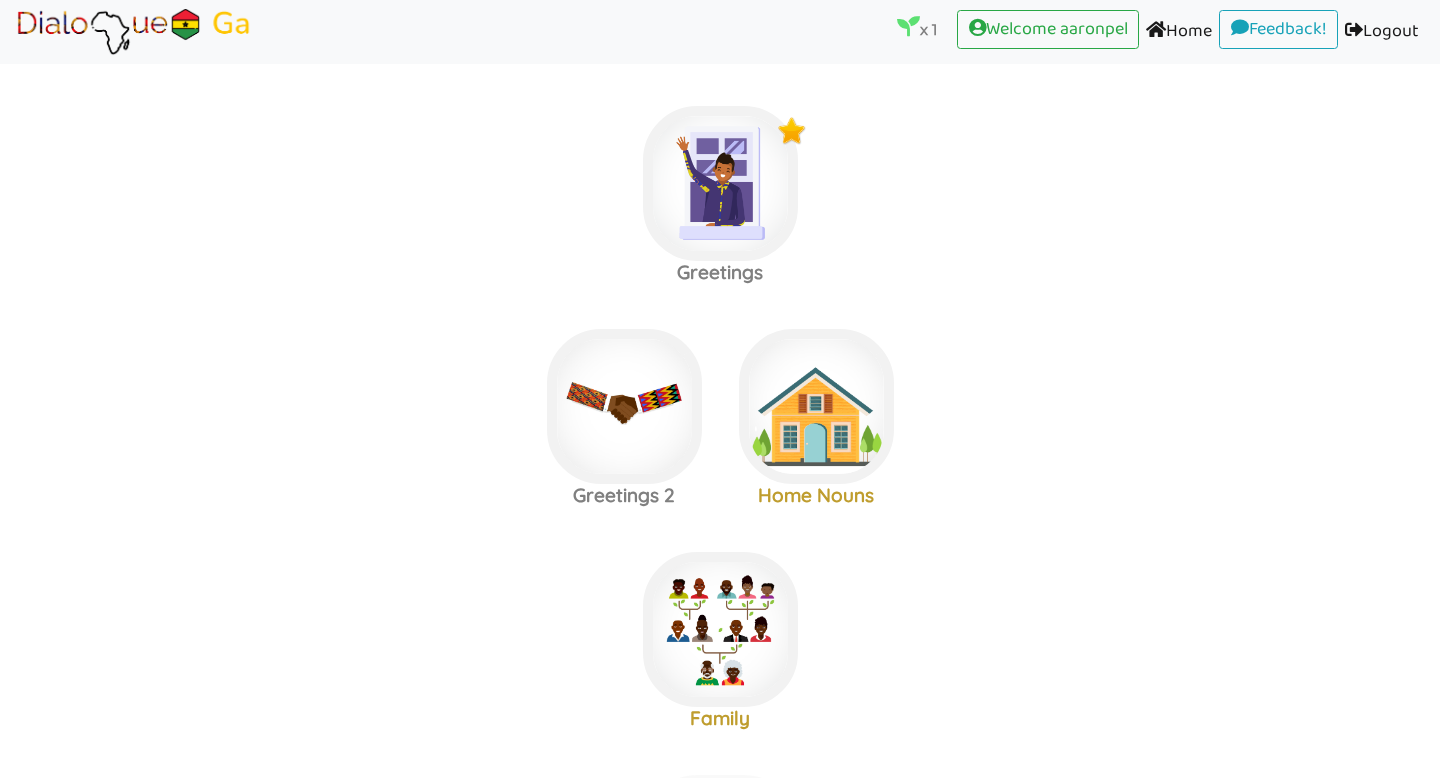 click on "Home    (current)" at bounding box center [1179, 32] 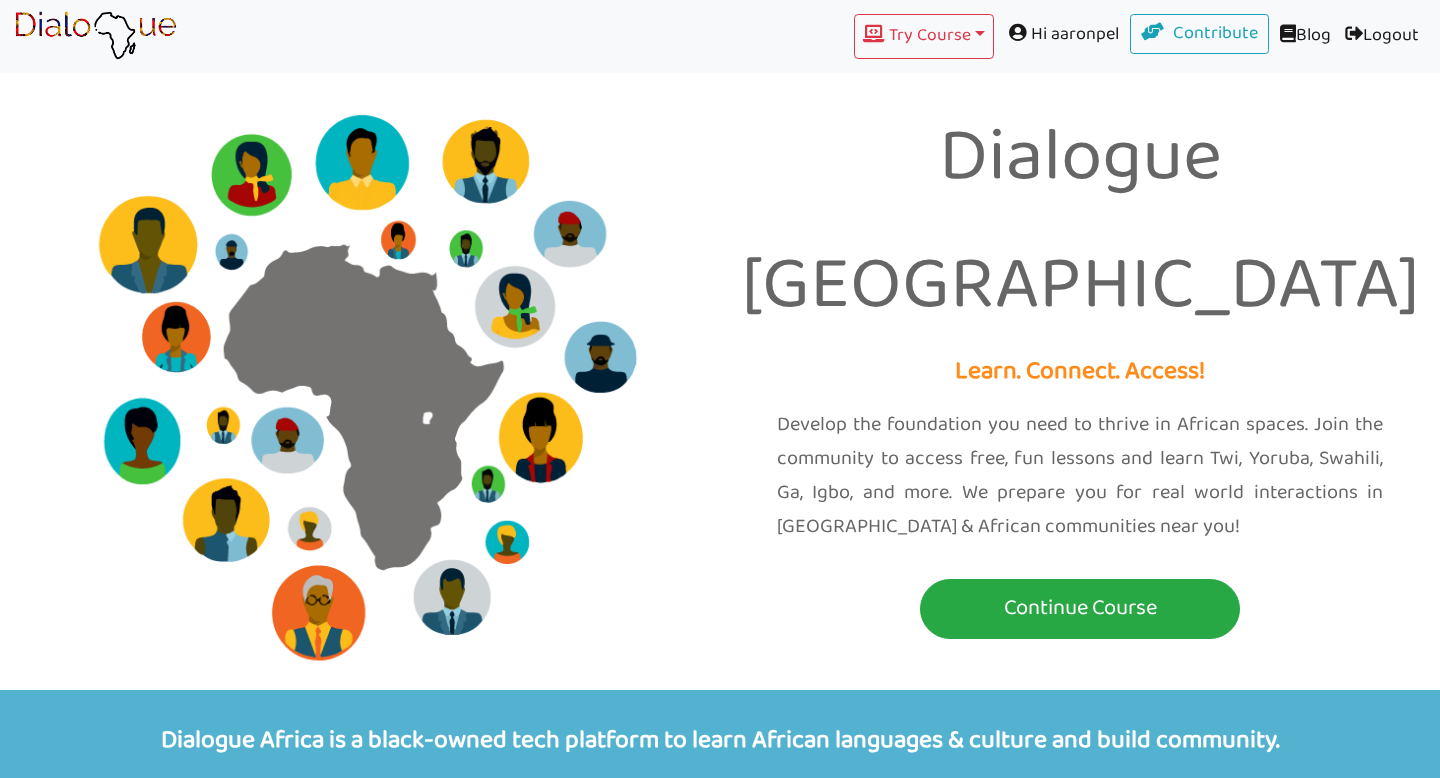click on "Hi   [PERSON_NAME]" at bounding box center (1062, 34) 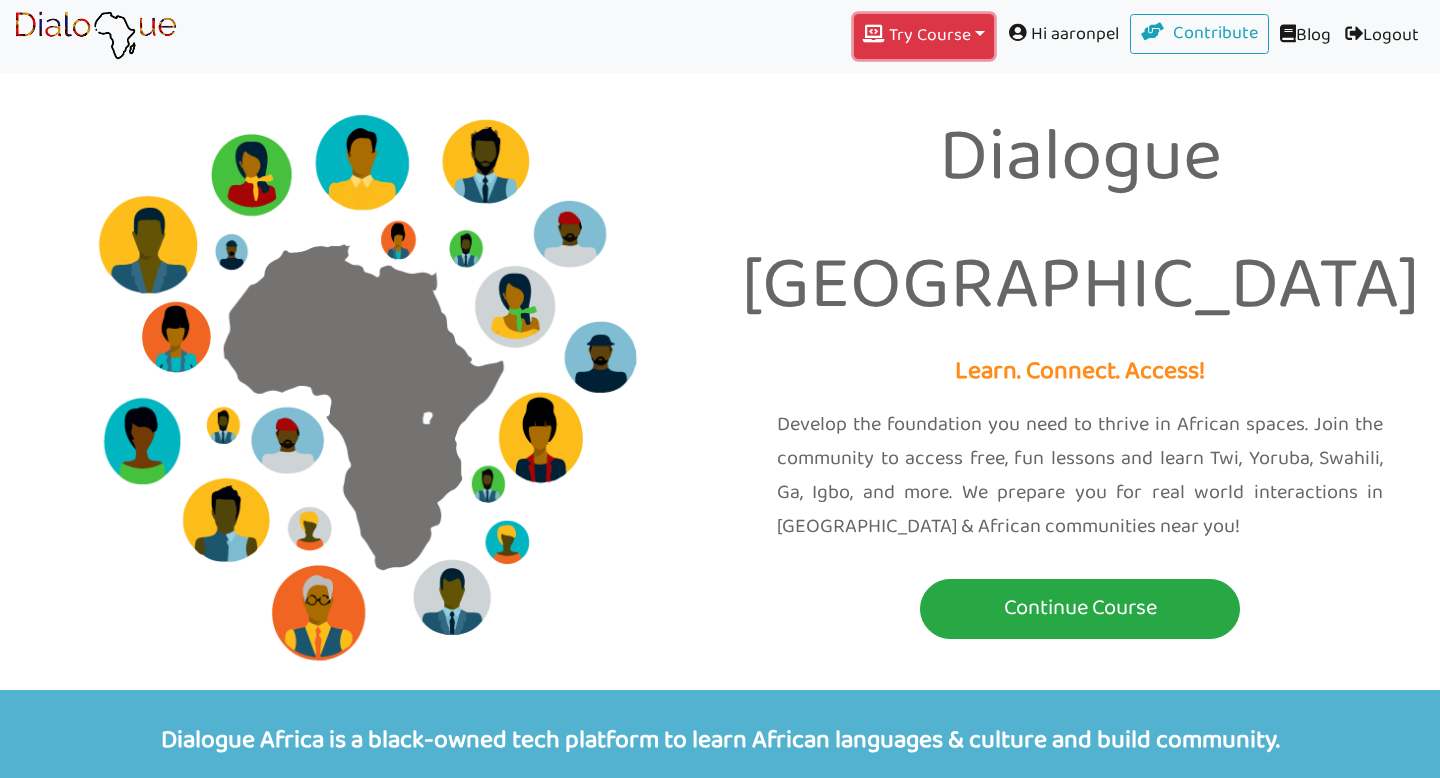 click on "Try Course        Toggle Dropdown" at bounding box center [924, 36] 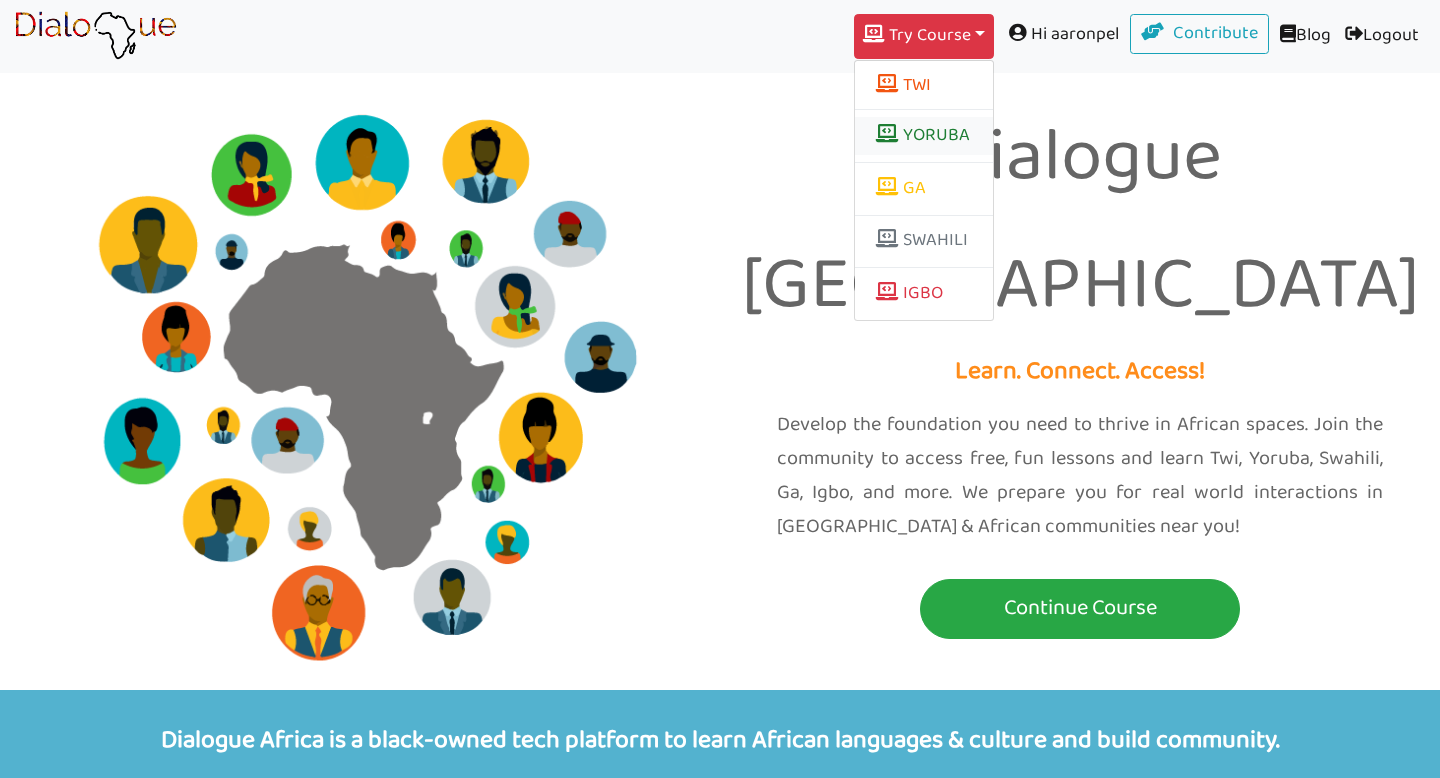 click on "YORUBA" at bounding box center (924, 136) 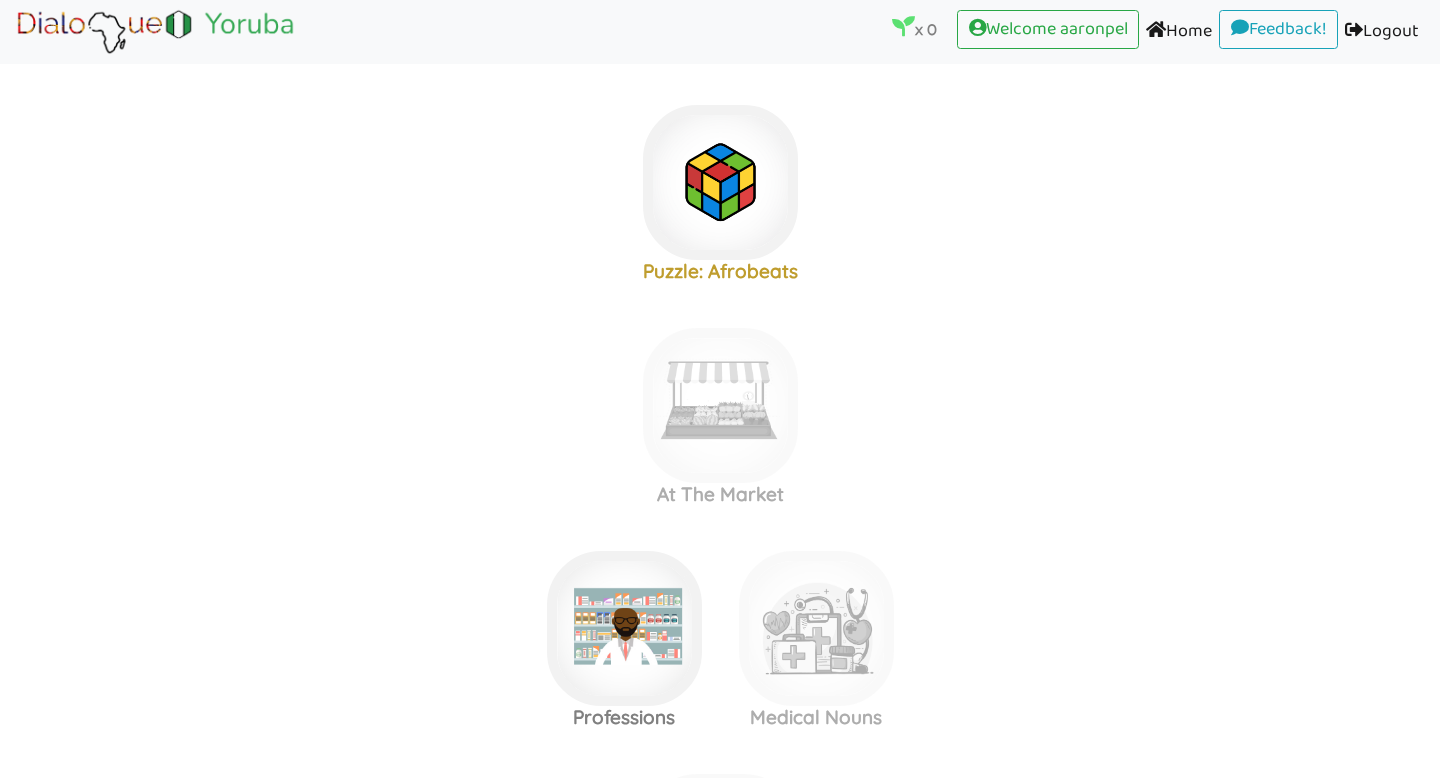 scroll, scrollTop: 373, scrollLeft: 0, axis: vertical 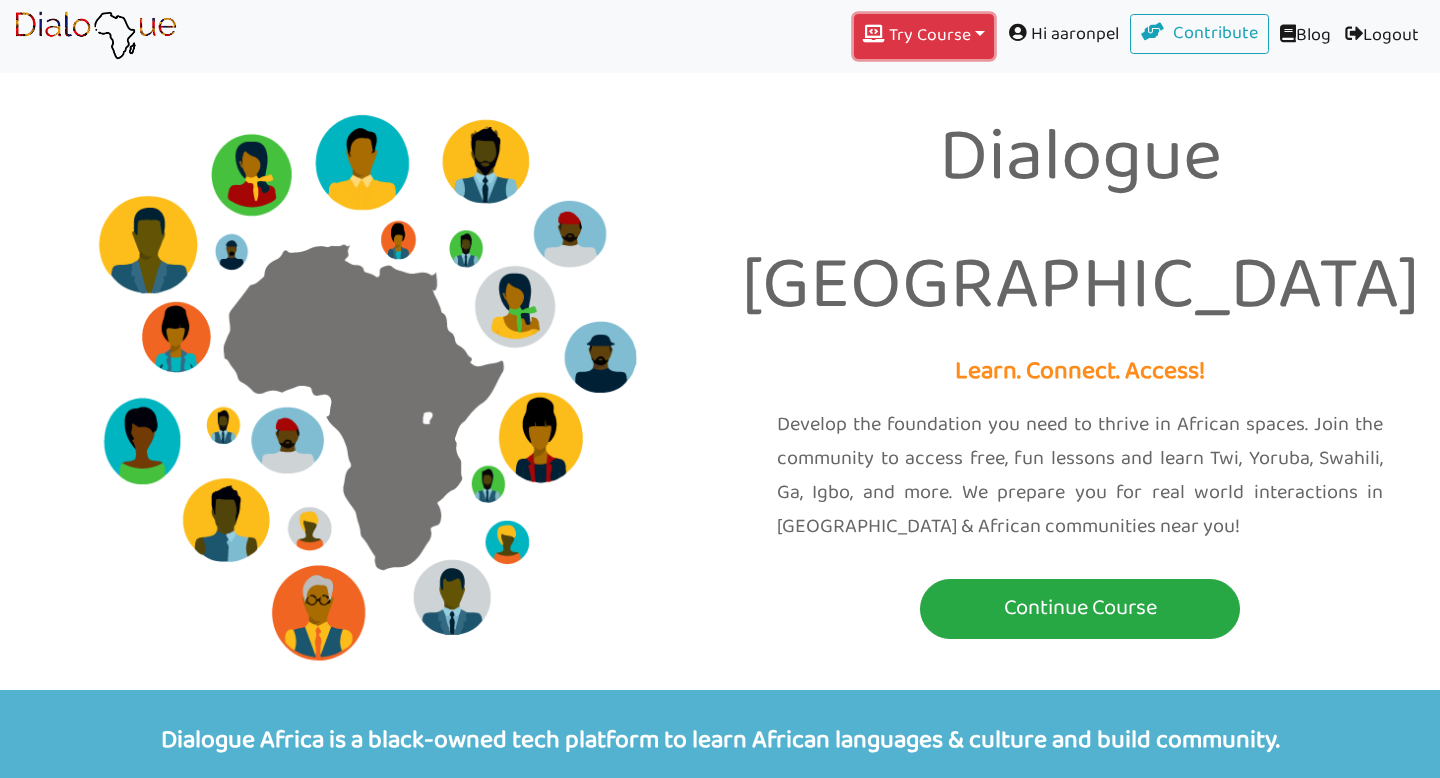 click on "Try Course        Toggle Dropdown" at bounding box center [924, 36] 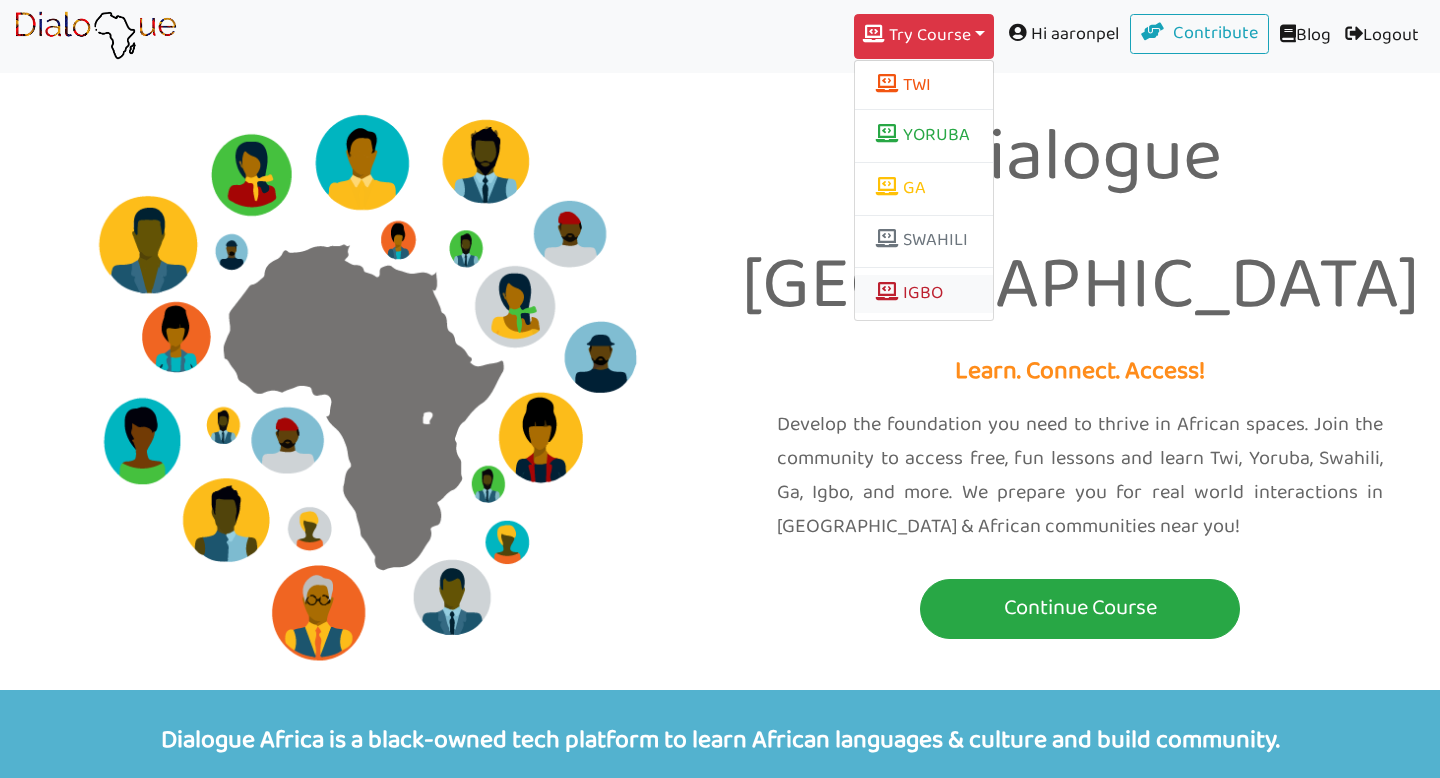 click on "IGBO" at bounding box center [924, 294] 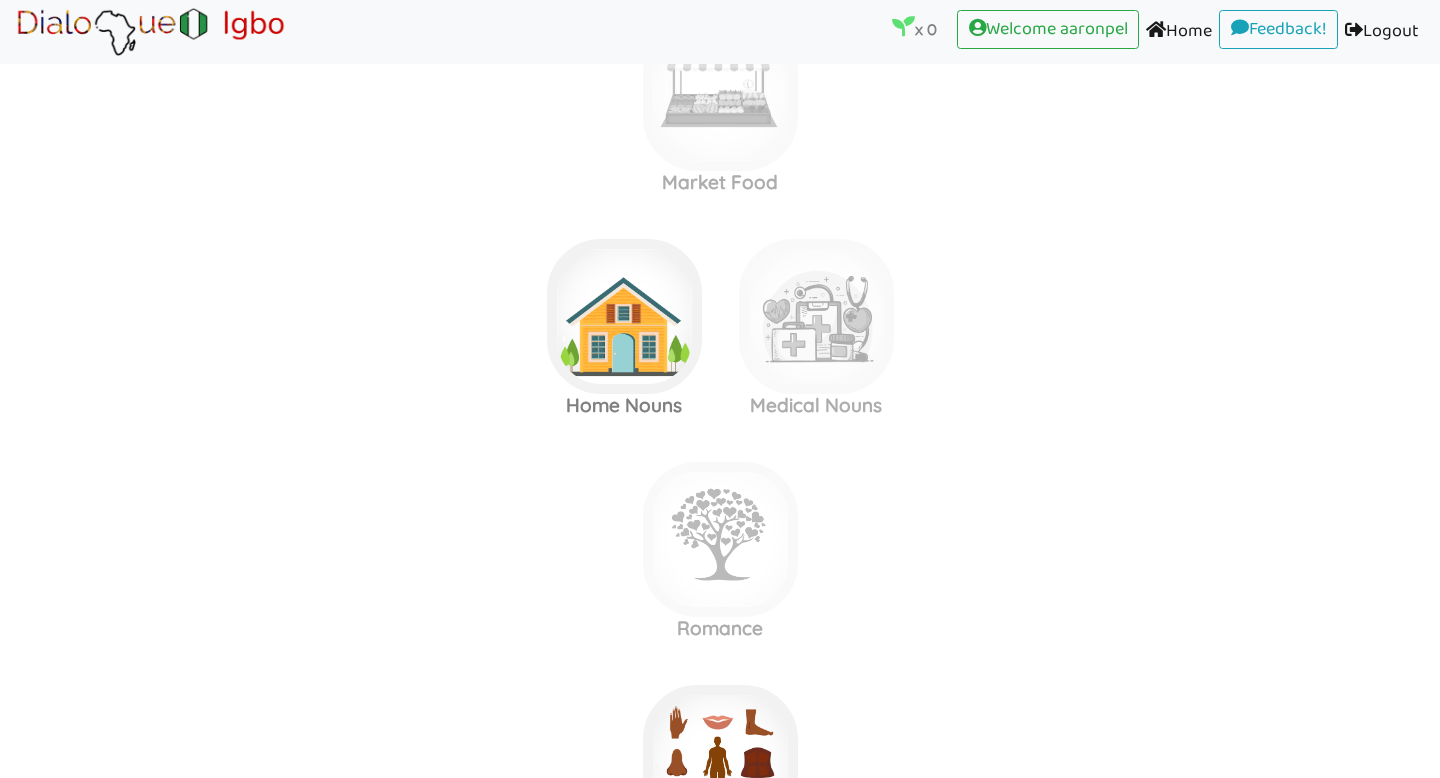 scroll, scrollTop: 0, scrollLeft: 0, axis: both 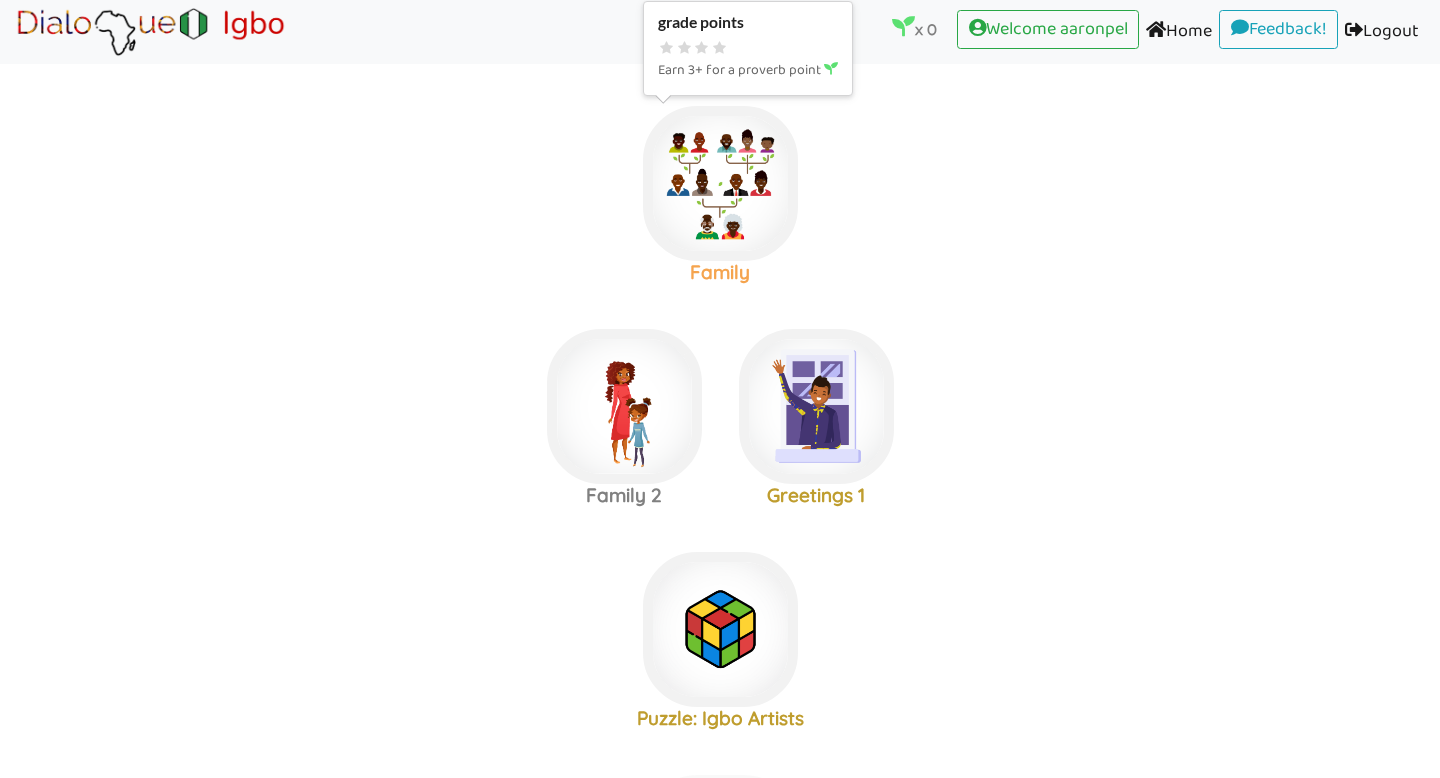 click at bounding box center [720, 183] 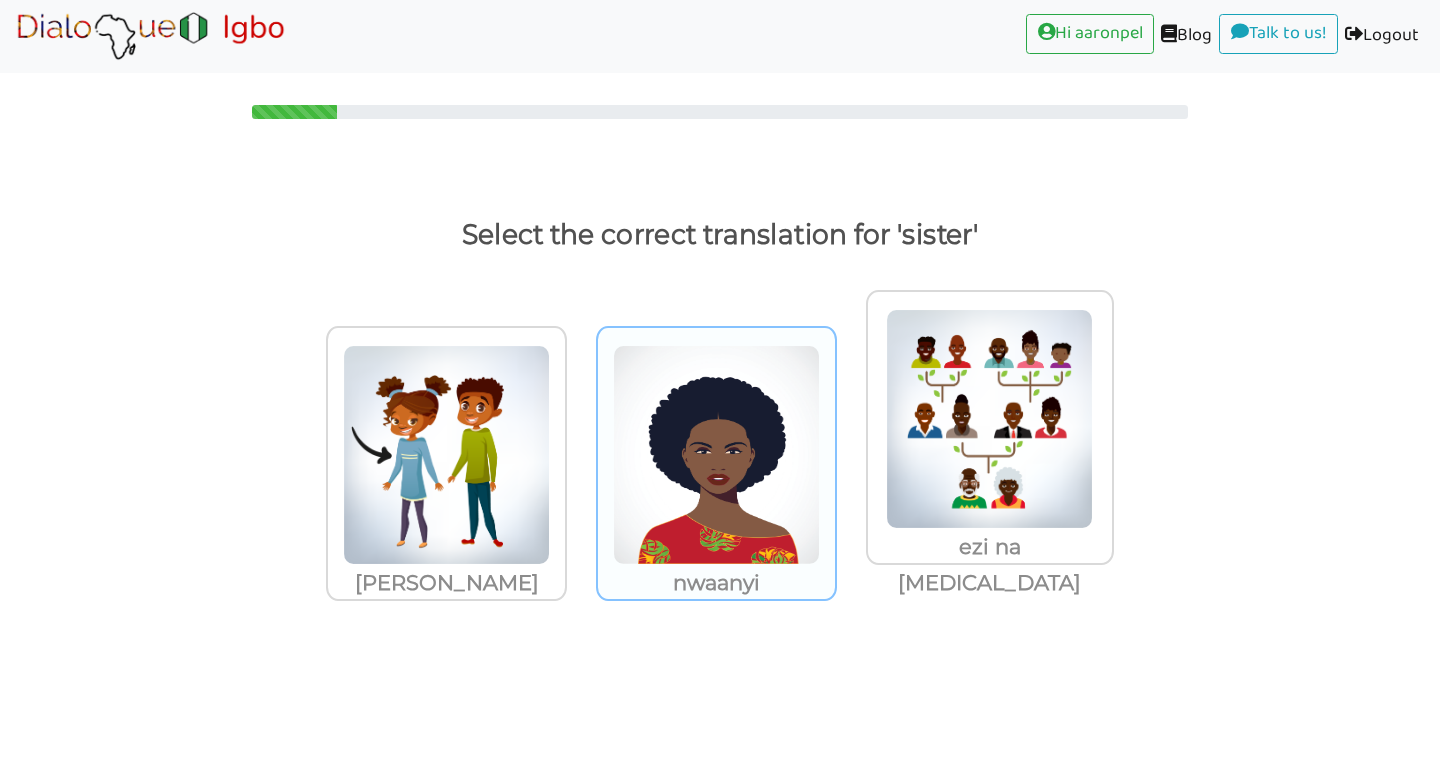 click at bounding box center (446, 455) 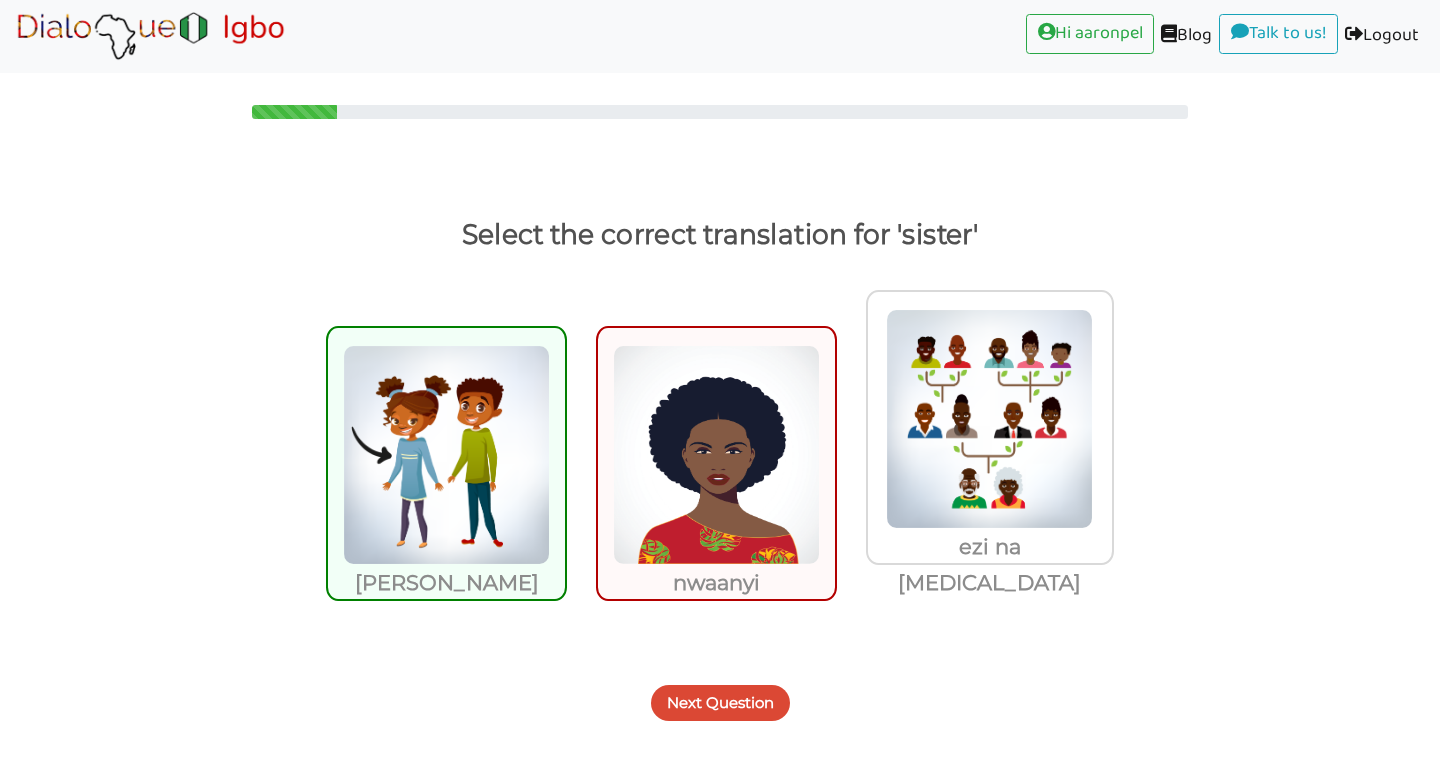 click on "Next Question" at bounding box center [720, 703] 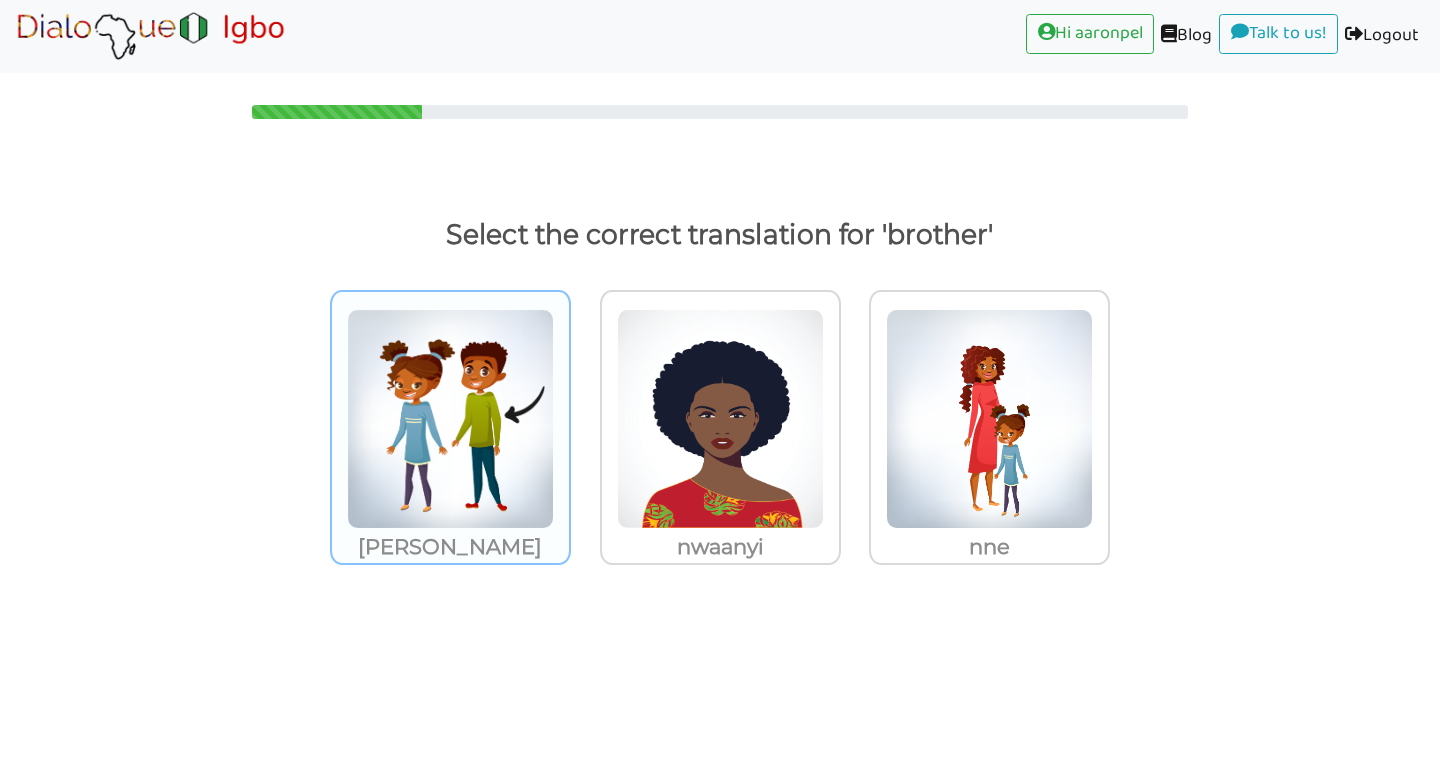 click at bounding box center (450, 419) 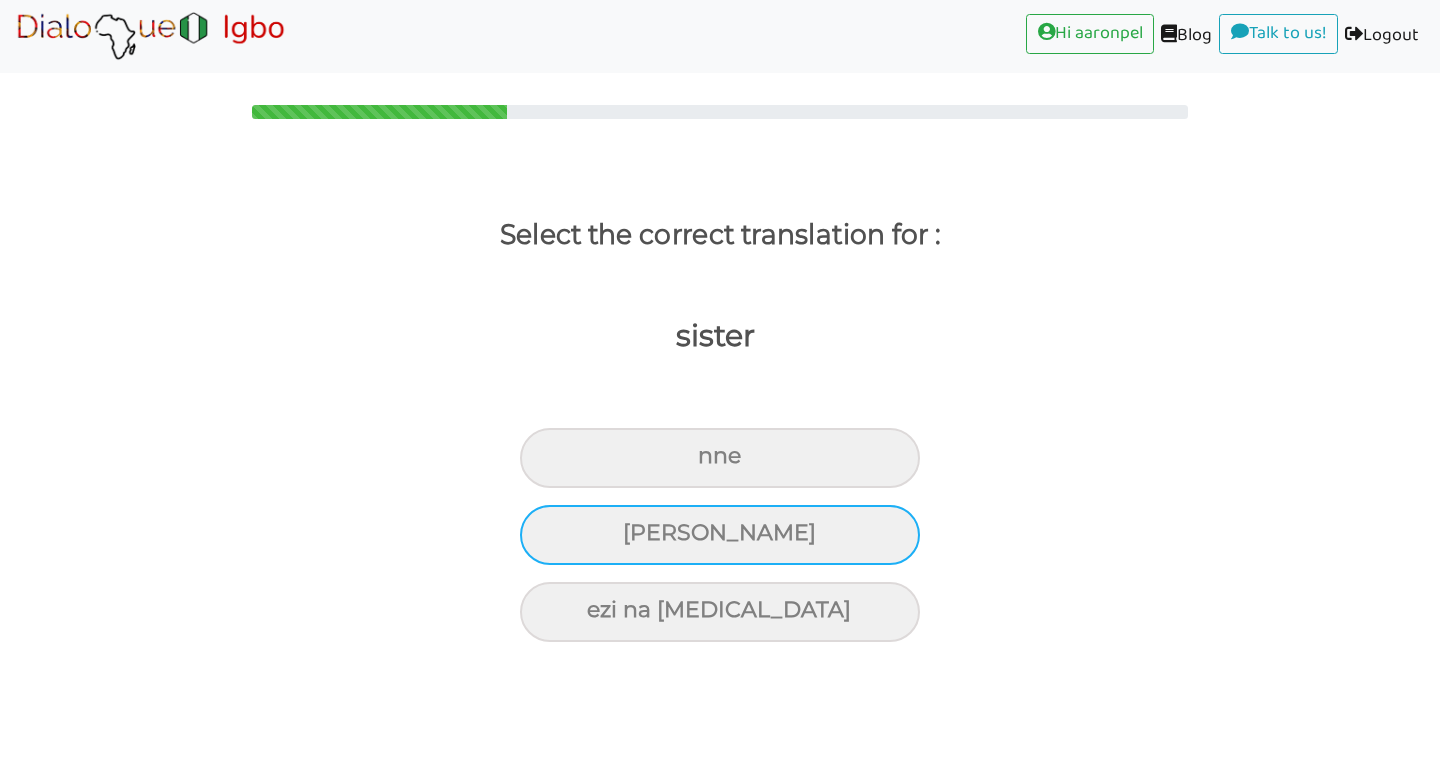click on "[PERSON_NAME]" at bounding box center [720, 458] 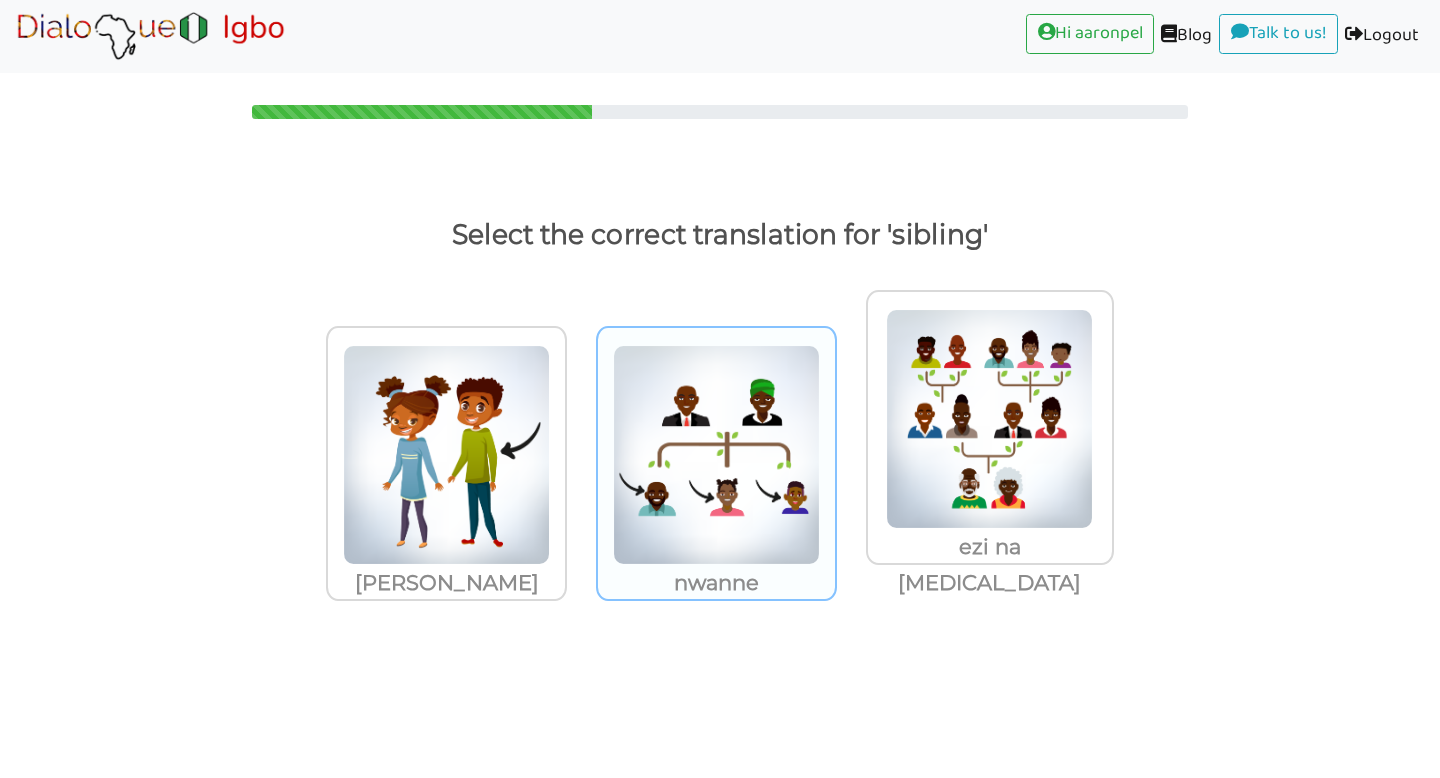 click at bounding box center [446, 455] 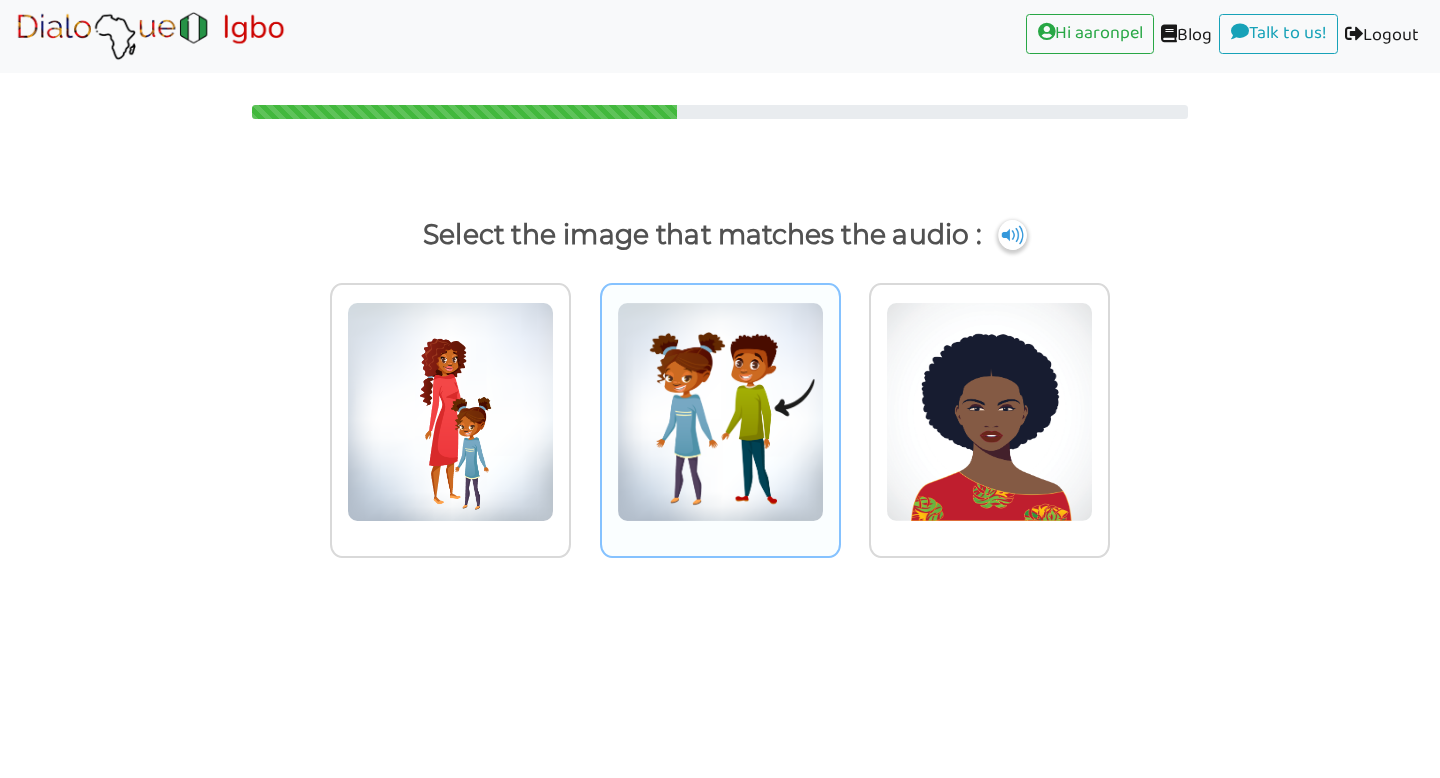 click at bounding box center [450, 412] 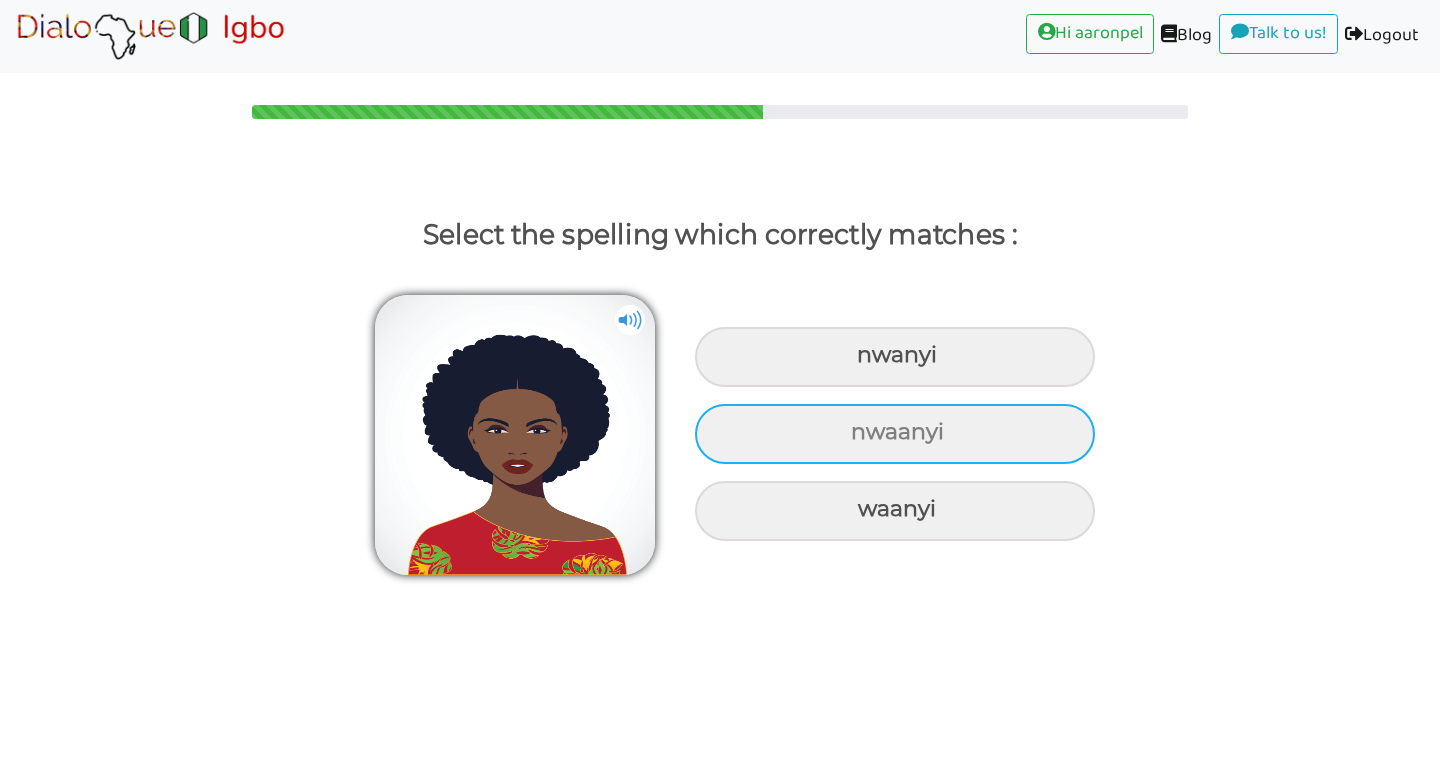 click on "nwaanyi" at bounding box center [895, 357] 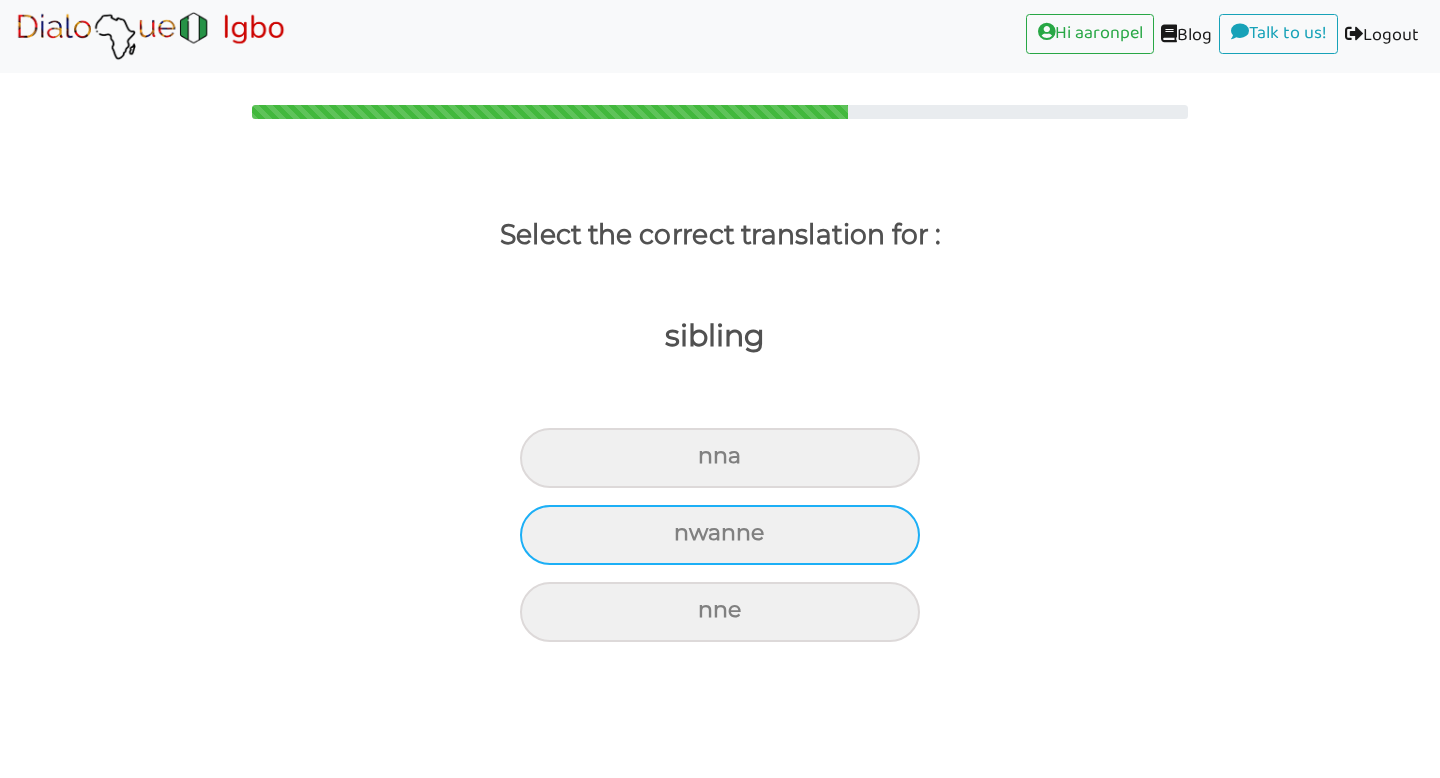 click on "nwanne" at bounding box center [720, 458] 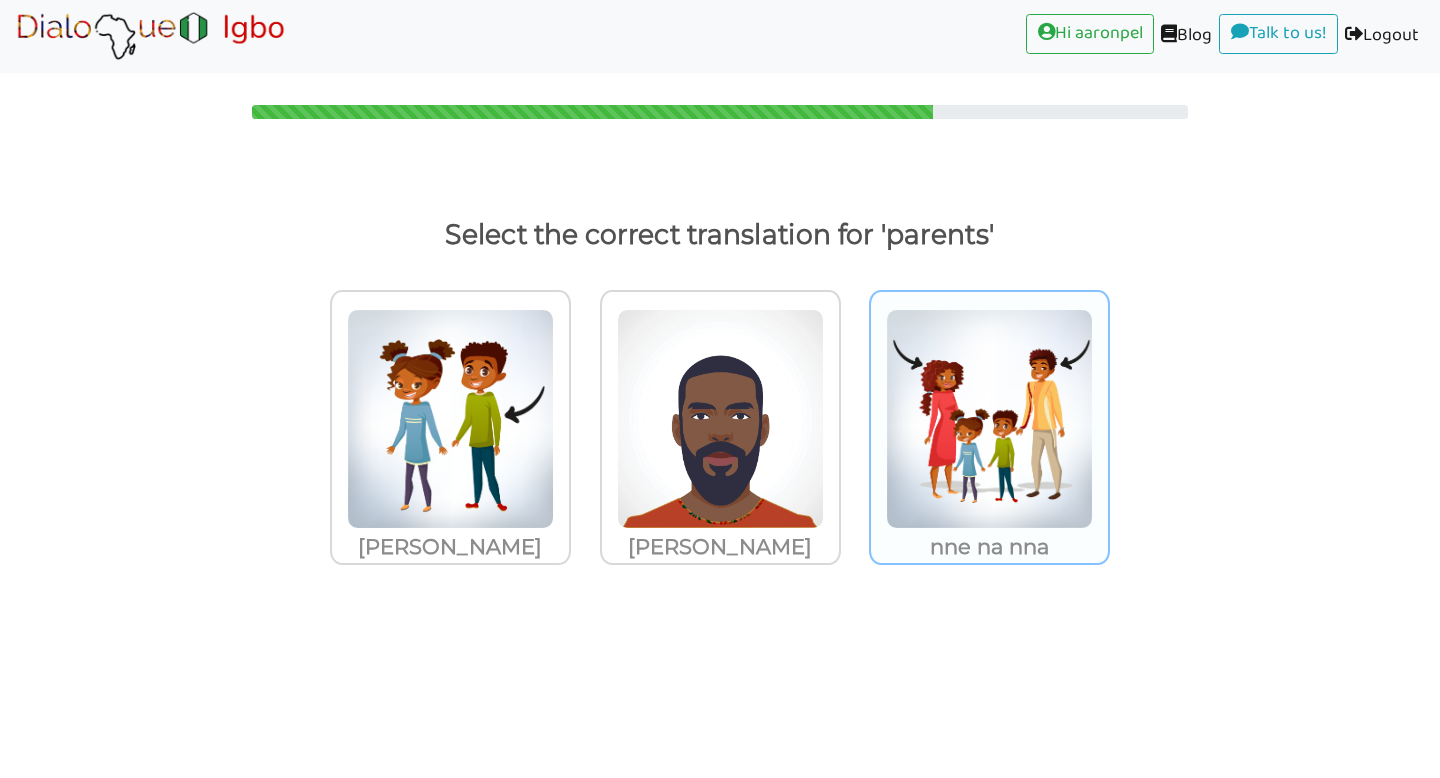 click at bounding box center (450, 419) 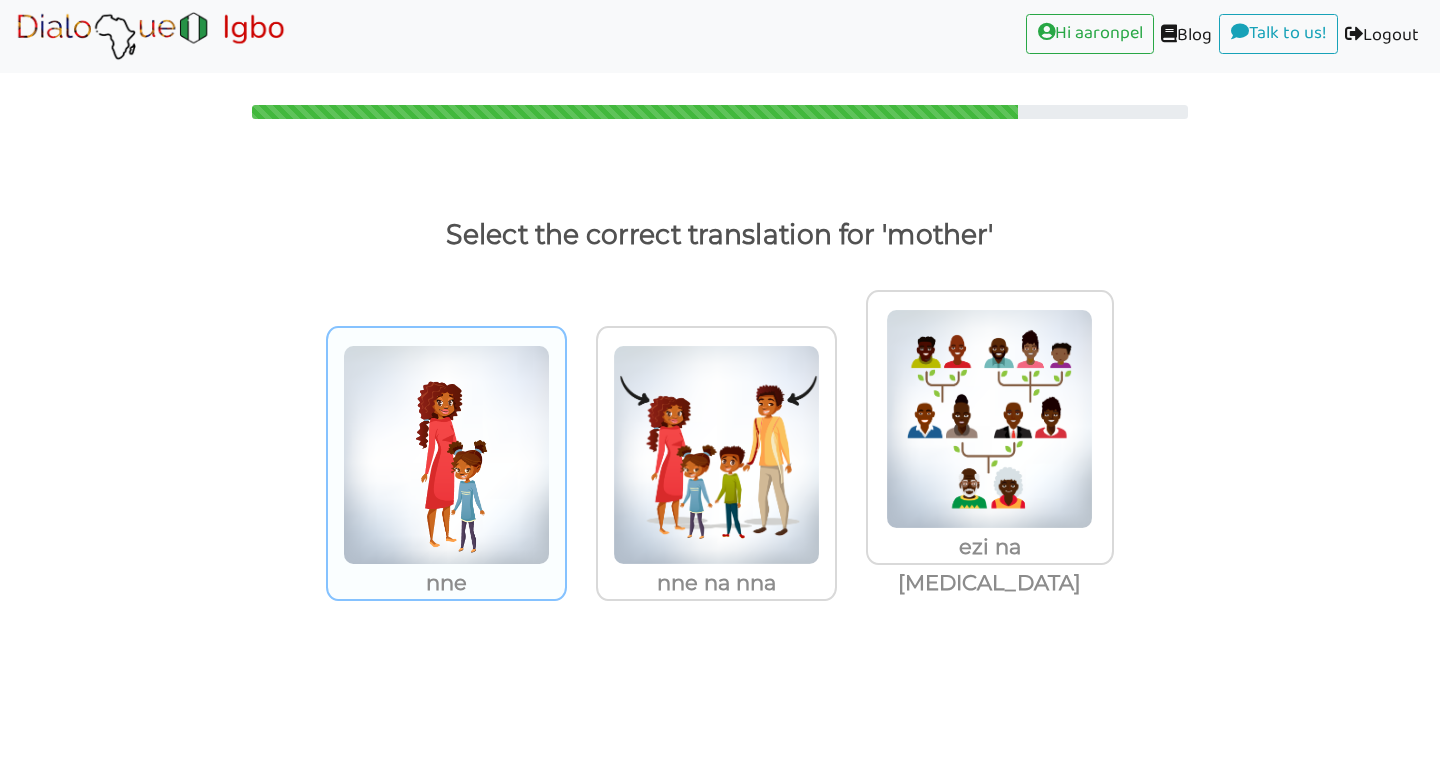 click at bounding box center [446, 455] 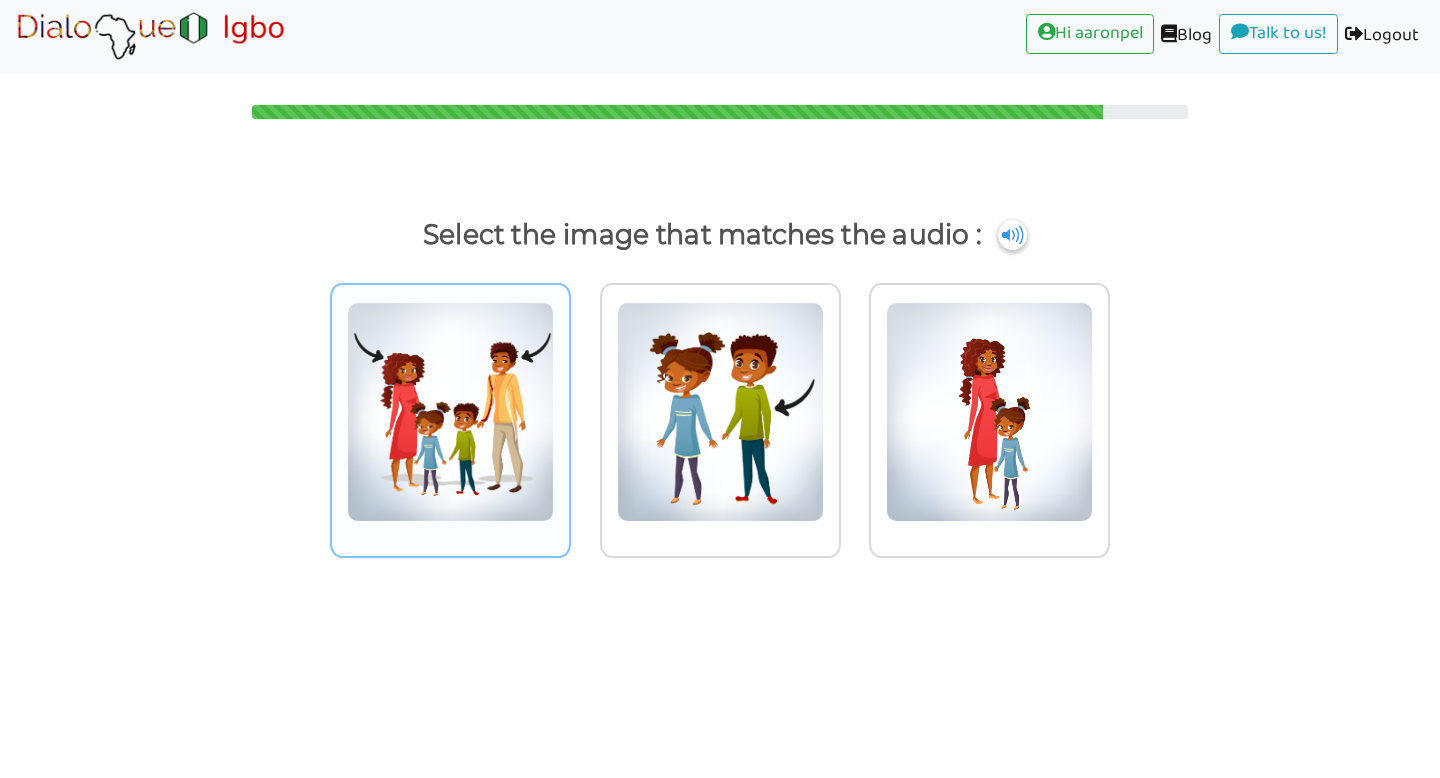 click at bounding box center (450, 412) 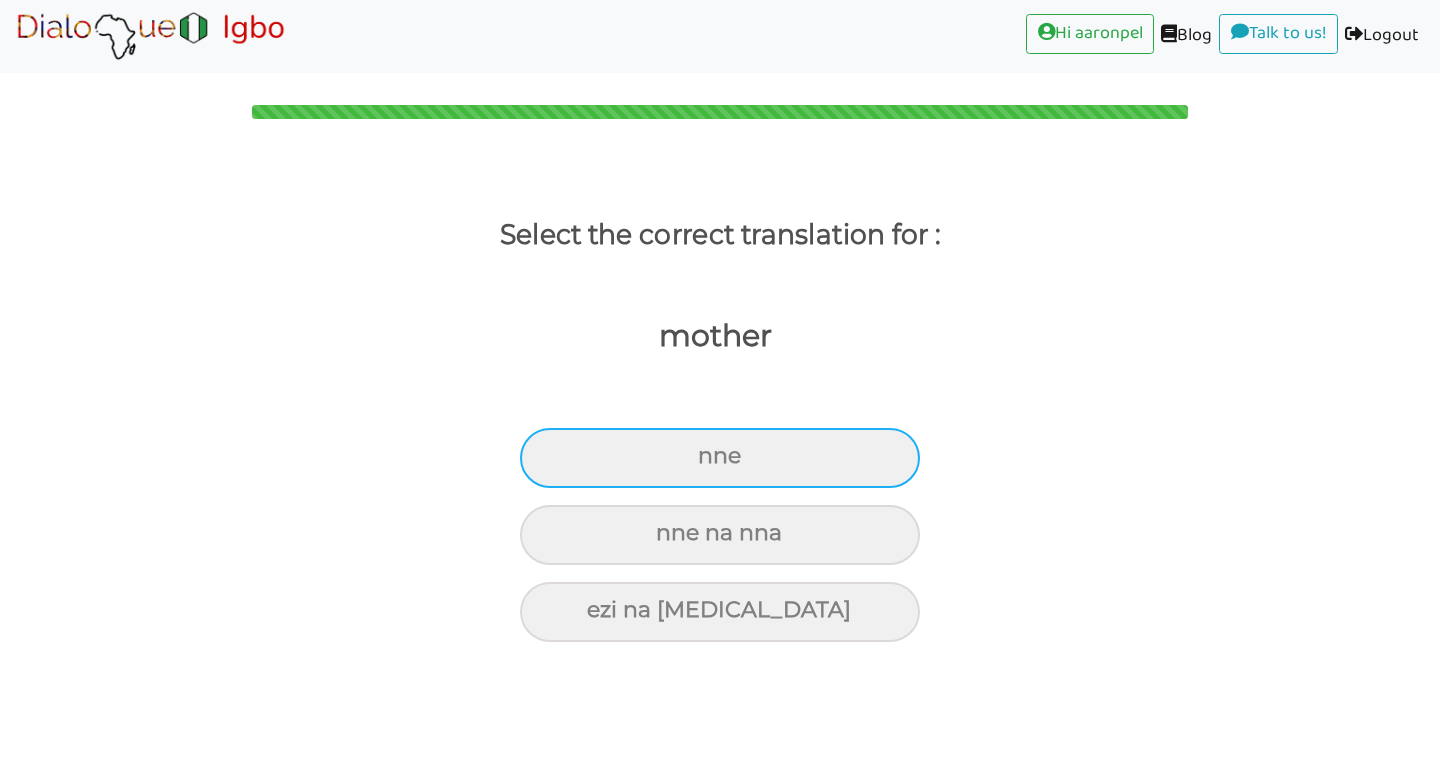 click on "nne" at bounding box center [720, 458] 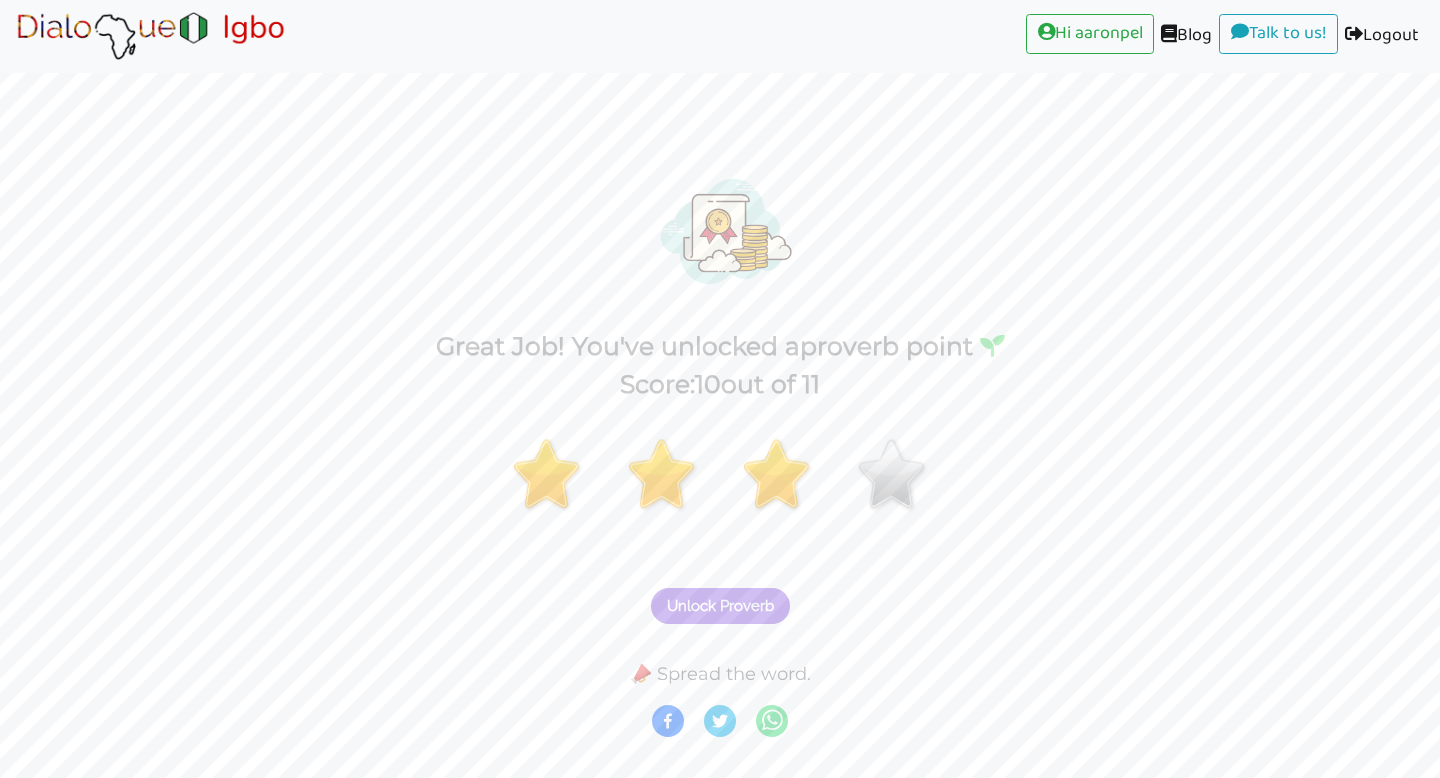 click on "Unlock Proverb" at bounding box center [720, 606] 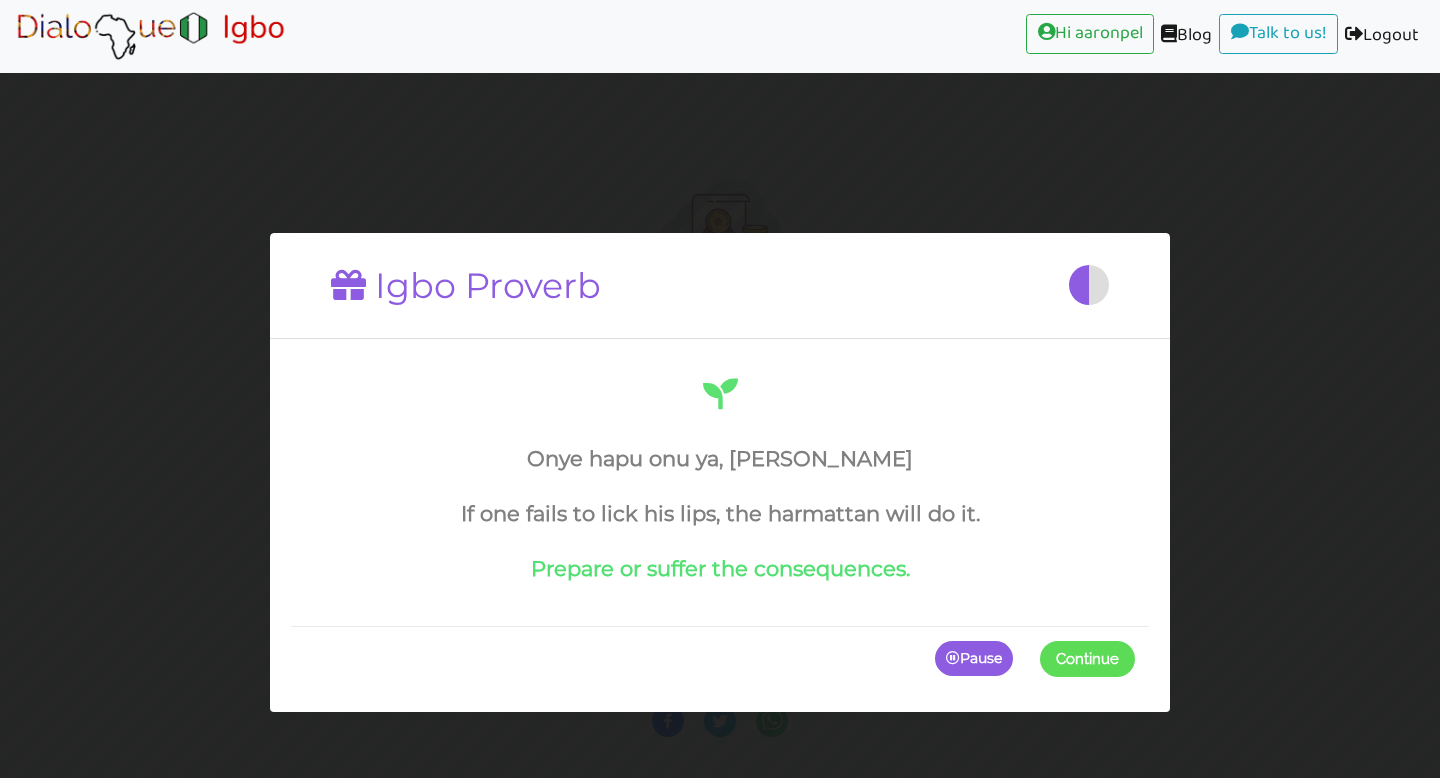 click on "Continue" at bounding box center (1087, 659) 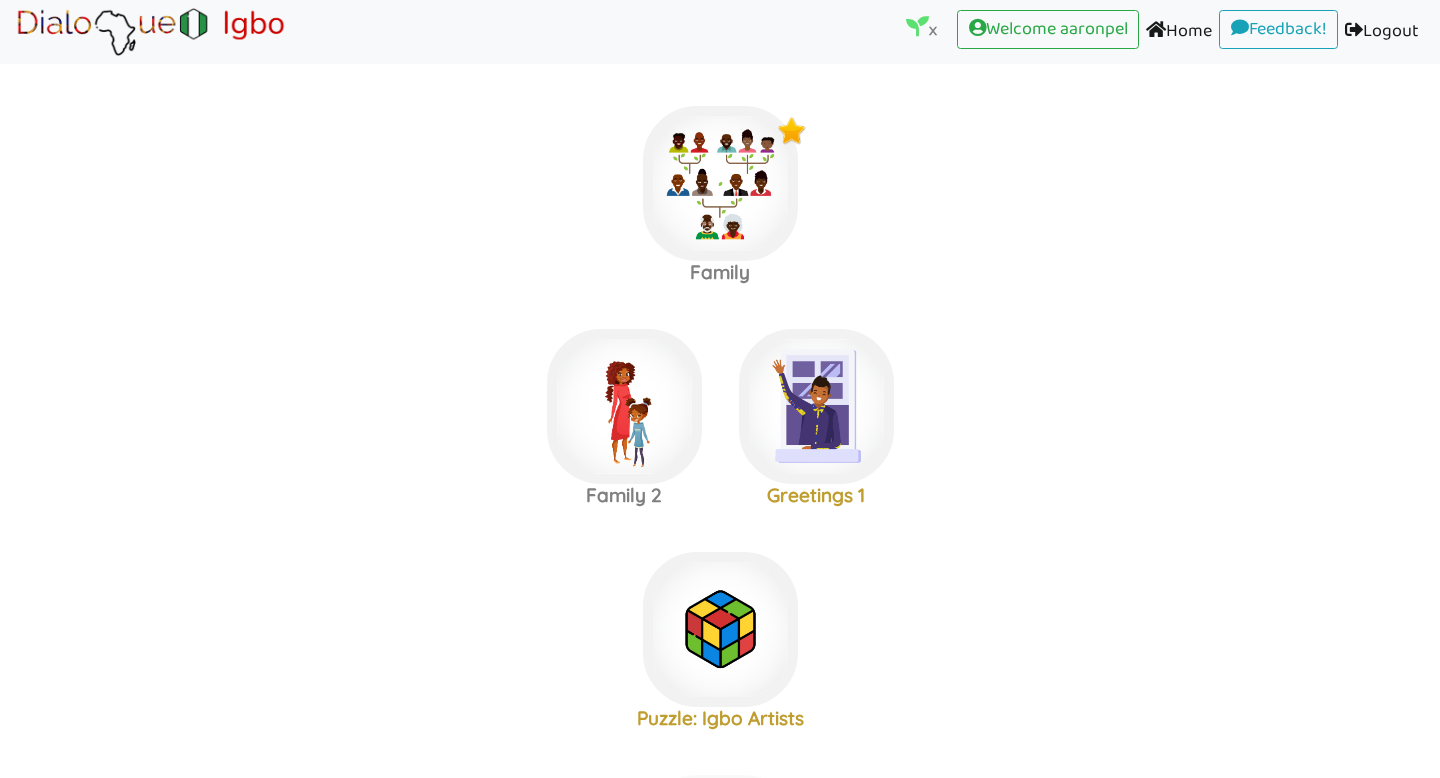 scroll, scrollTop: 16, scrollLeft: 0, axis: vertical 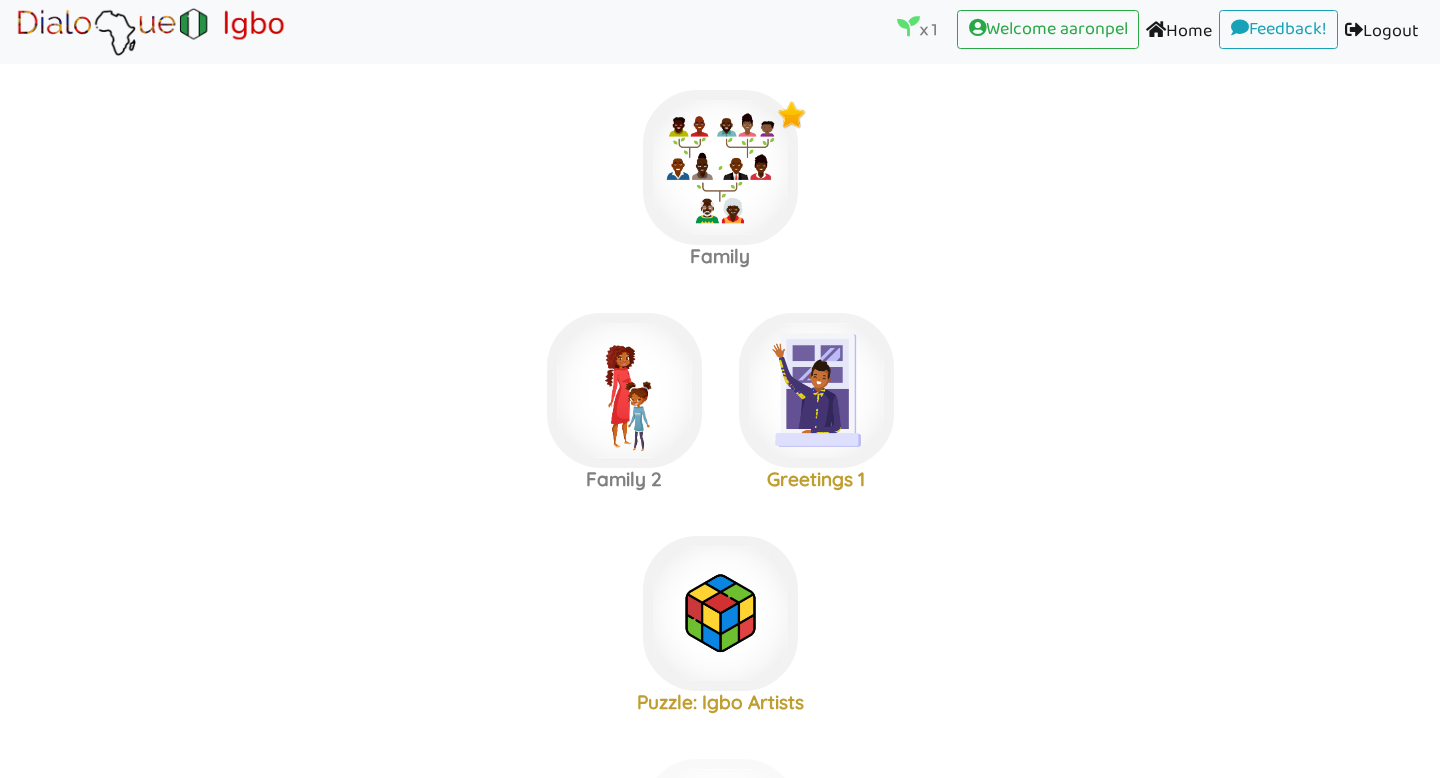 click on "Home    (current)" at bounding box center [1179, 32] 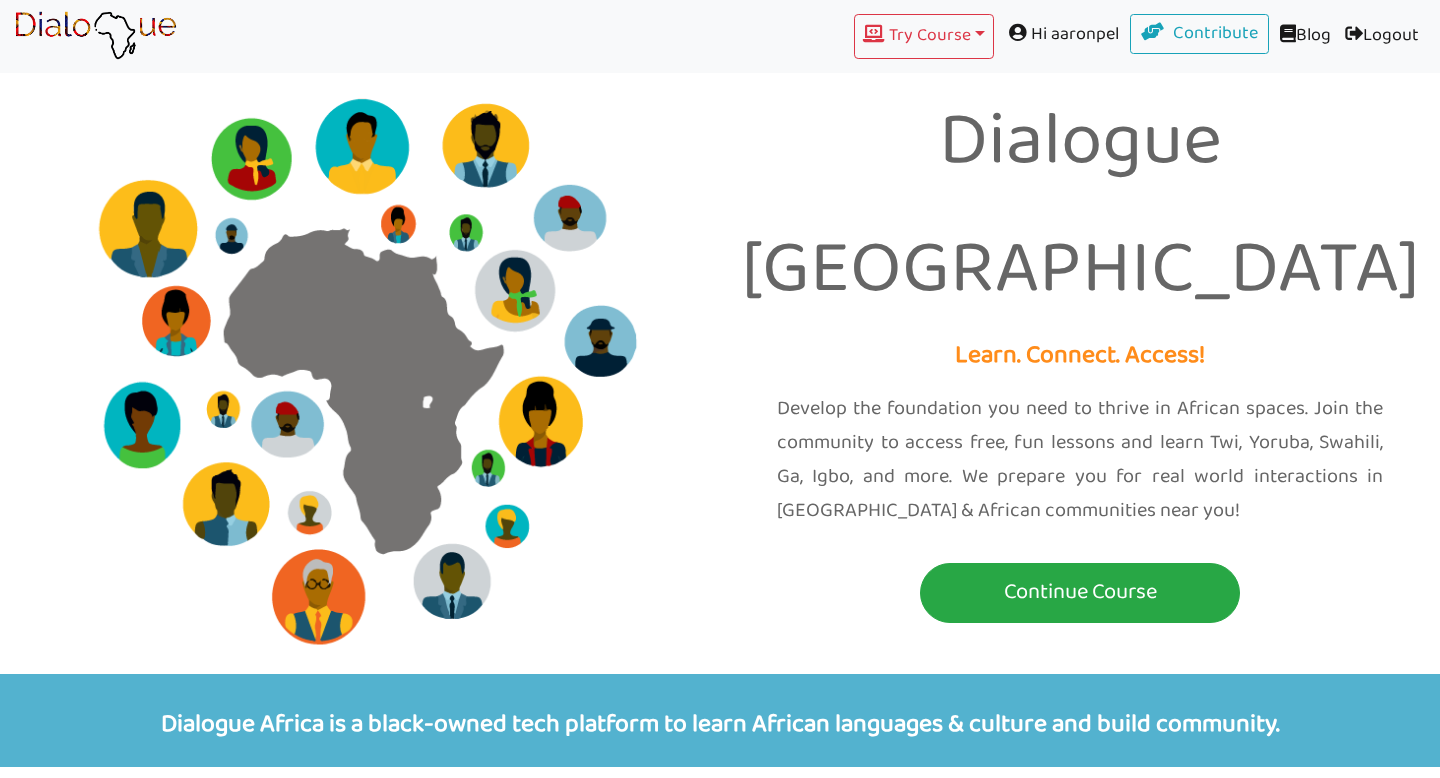 click on "Try Course        Toggle Dropdown      TWI    YORUBA    GA    SWAHILI    IGBO       Hi   aaronpel       Contribute    Blog    Logout (current)" at bounding box center (720, 36) 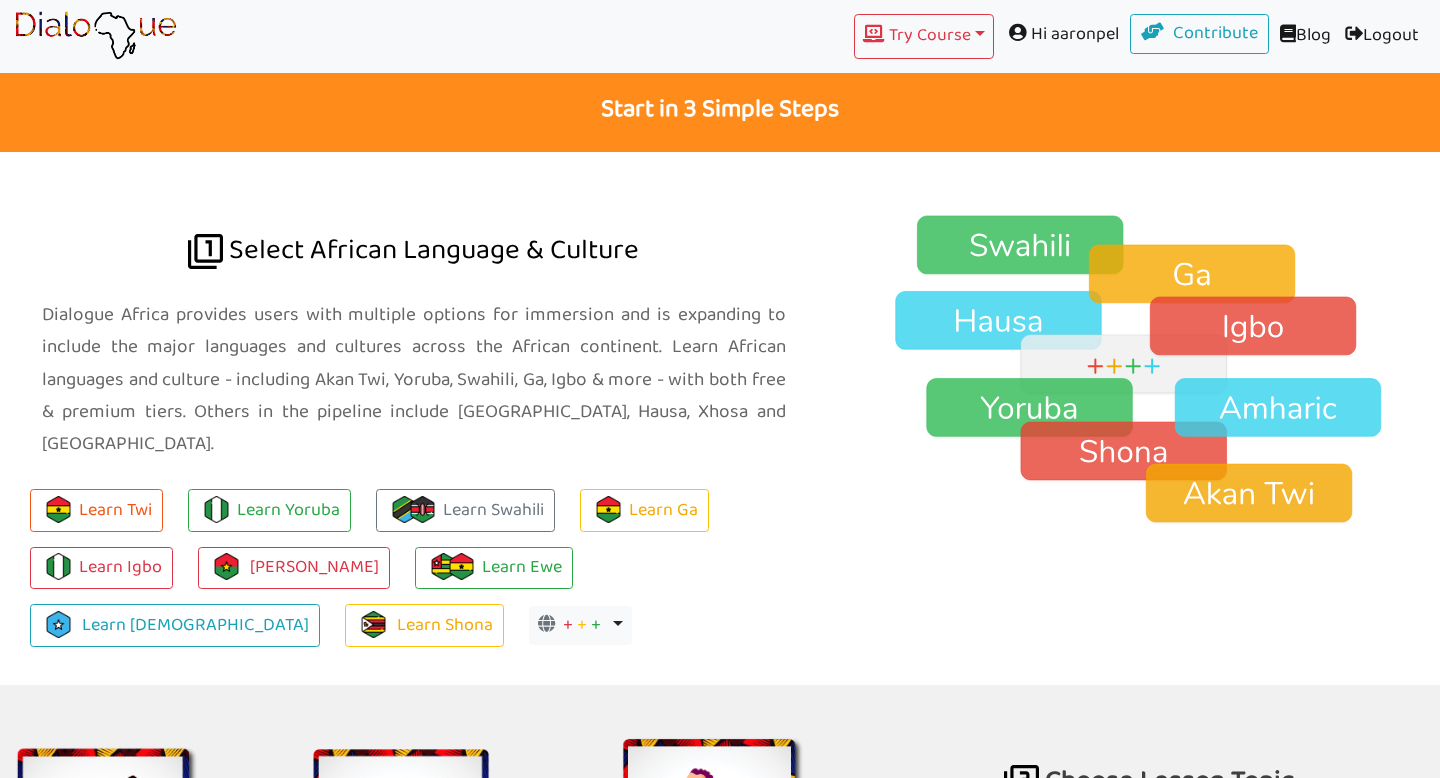 scroll, scrollTop: 1371, scrollLeft: 0, axis: vertical 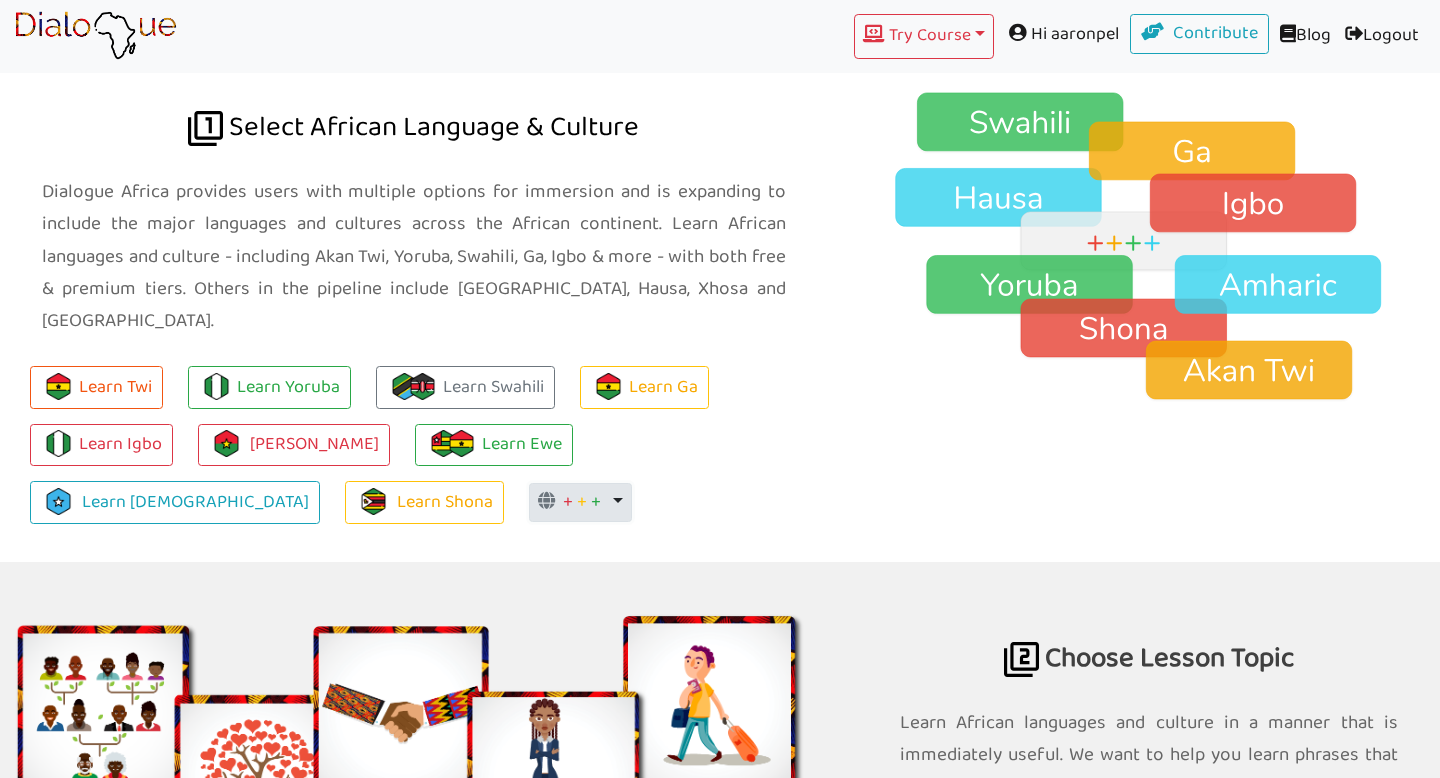 click on "+   +   +         Toggle Dropdown" at bounding box center (580, 503) 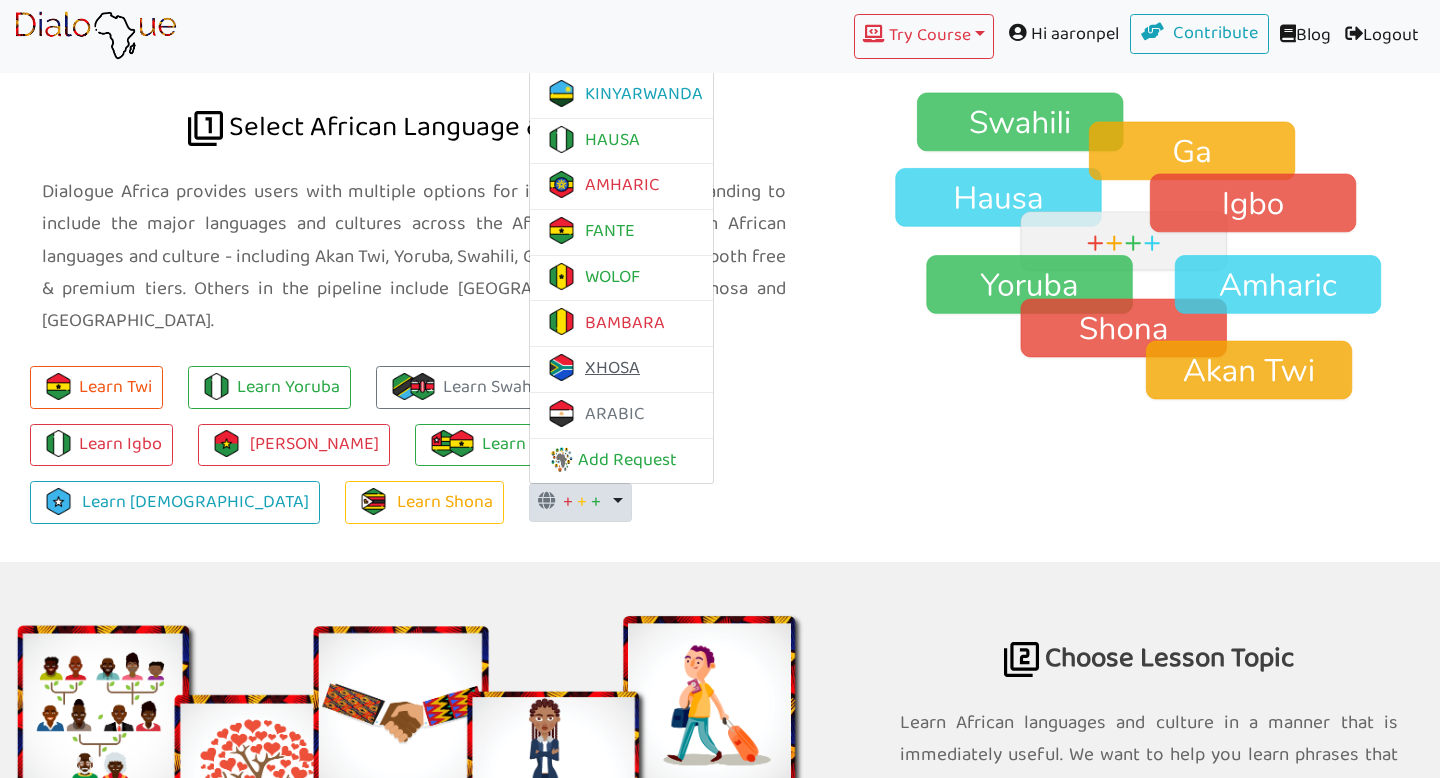 click on "XHOSA" at bounding box center [592, 368] 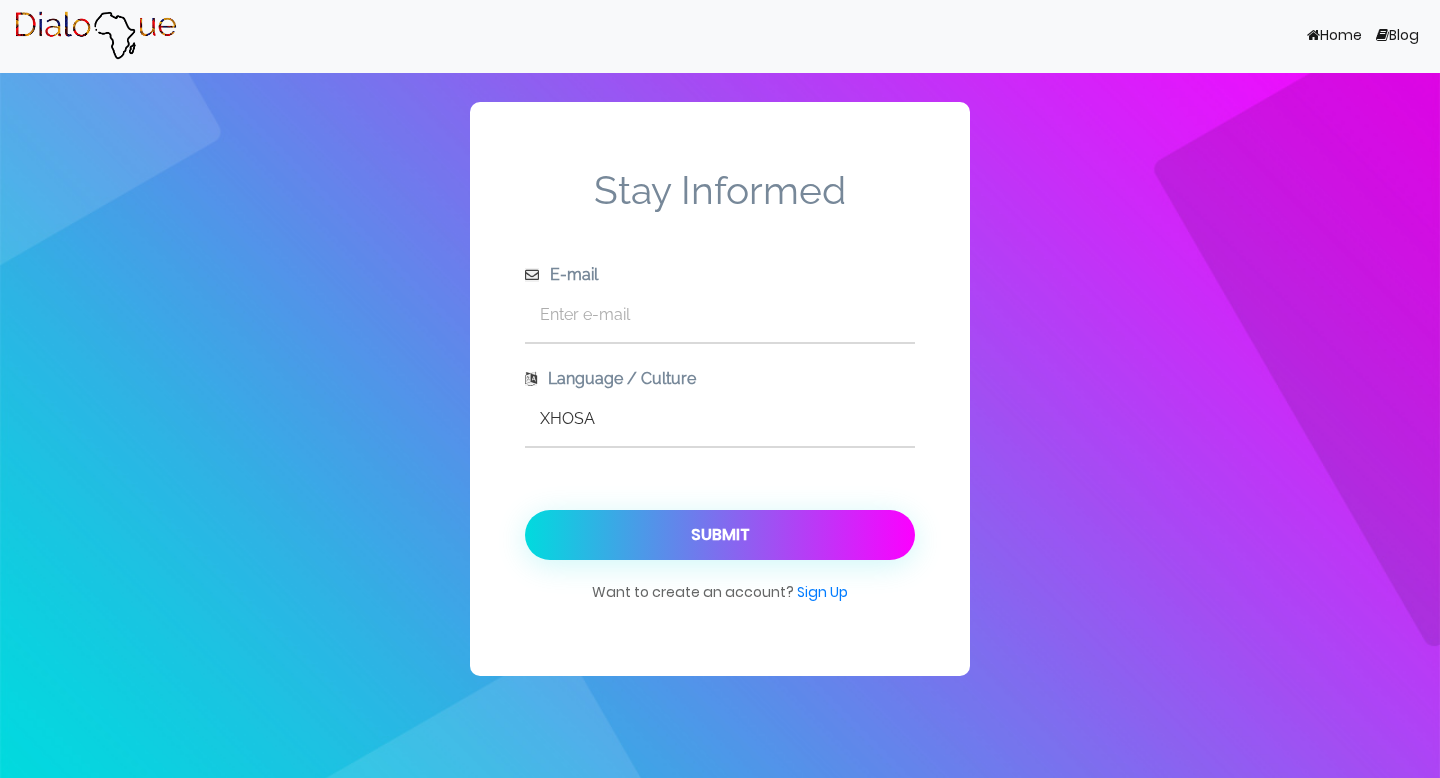 scroll, scrollTop: 0, scrollLeft: 0, axis: both 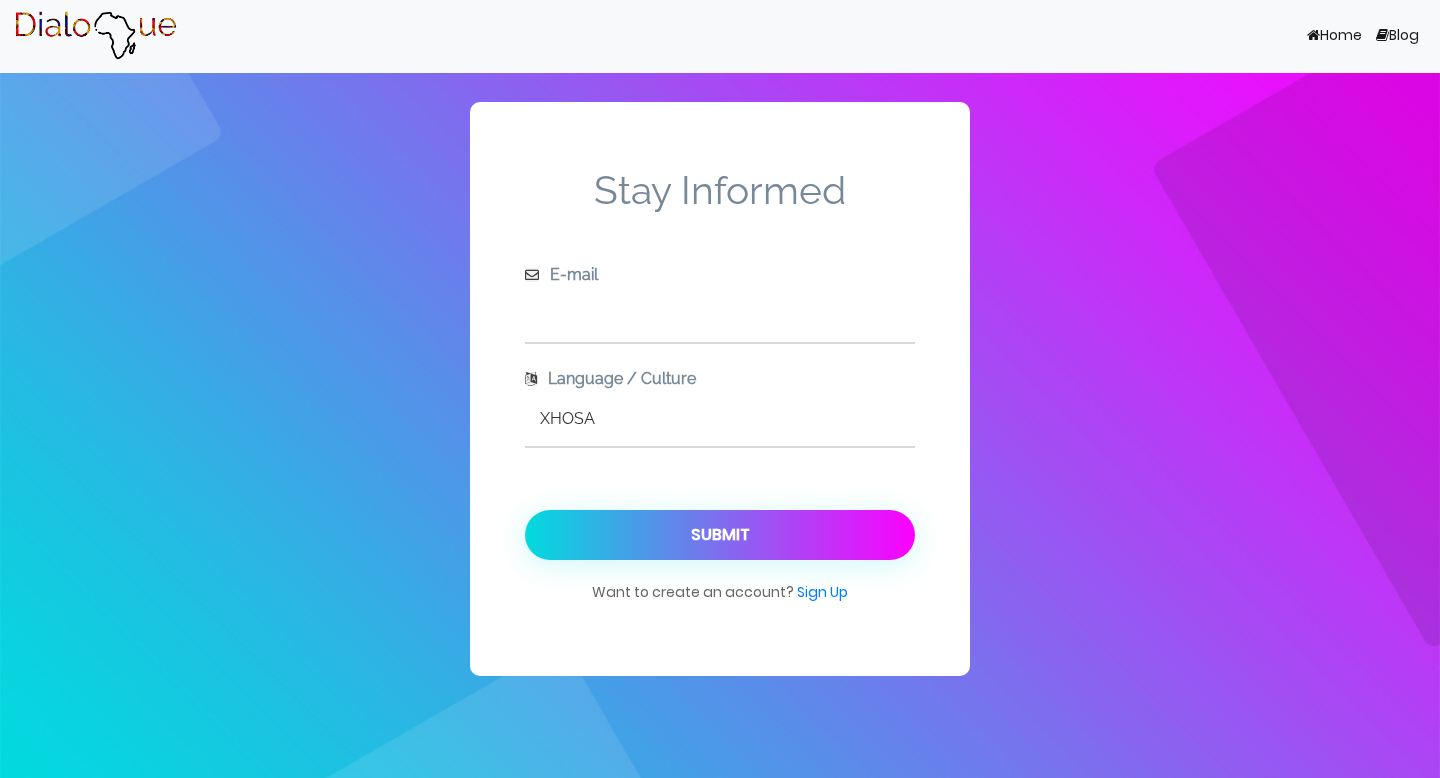 click at bounding box center (720, 314) 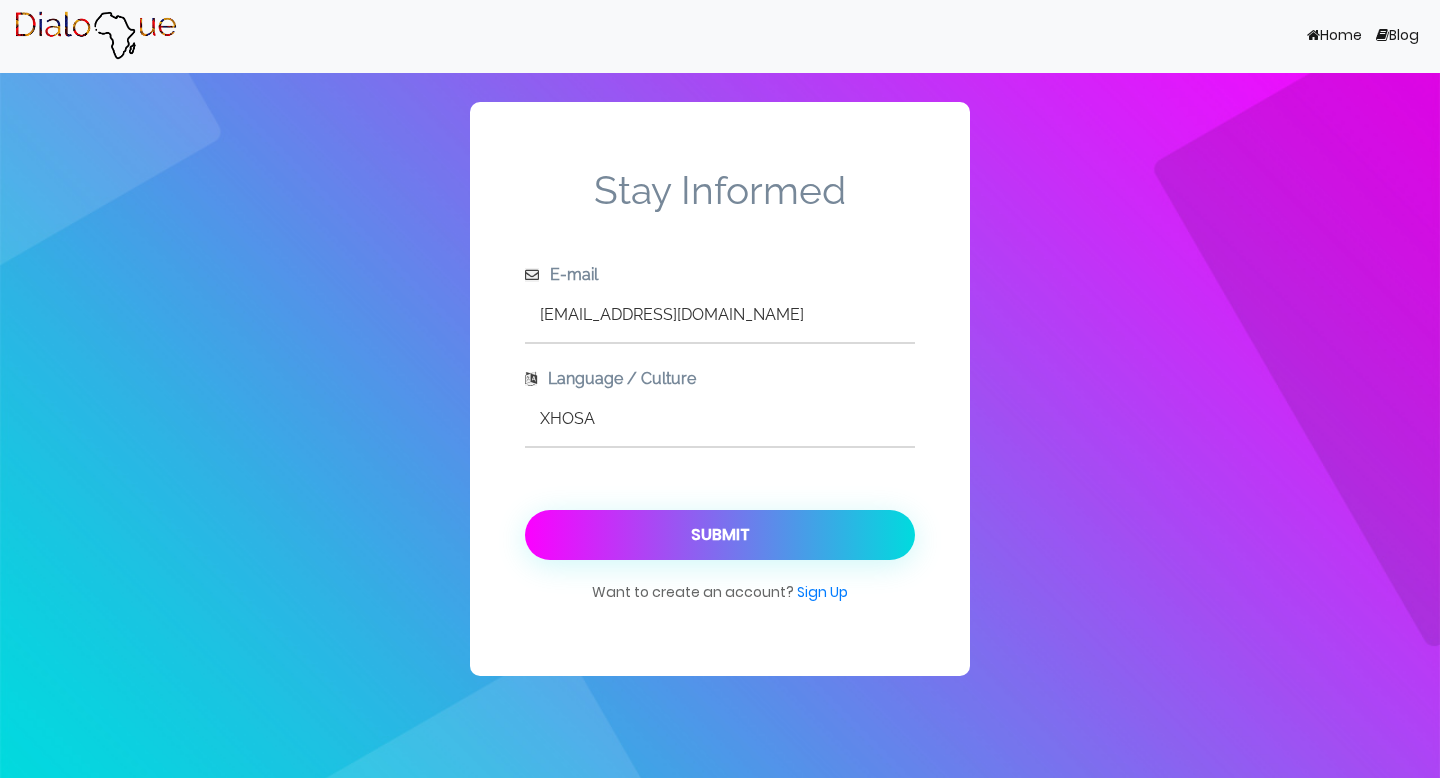 click on "Submit" at bounding box center (720, 535) 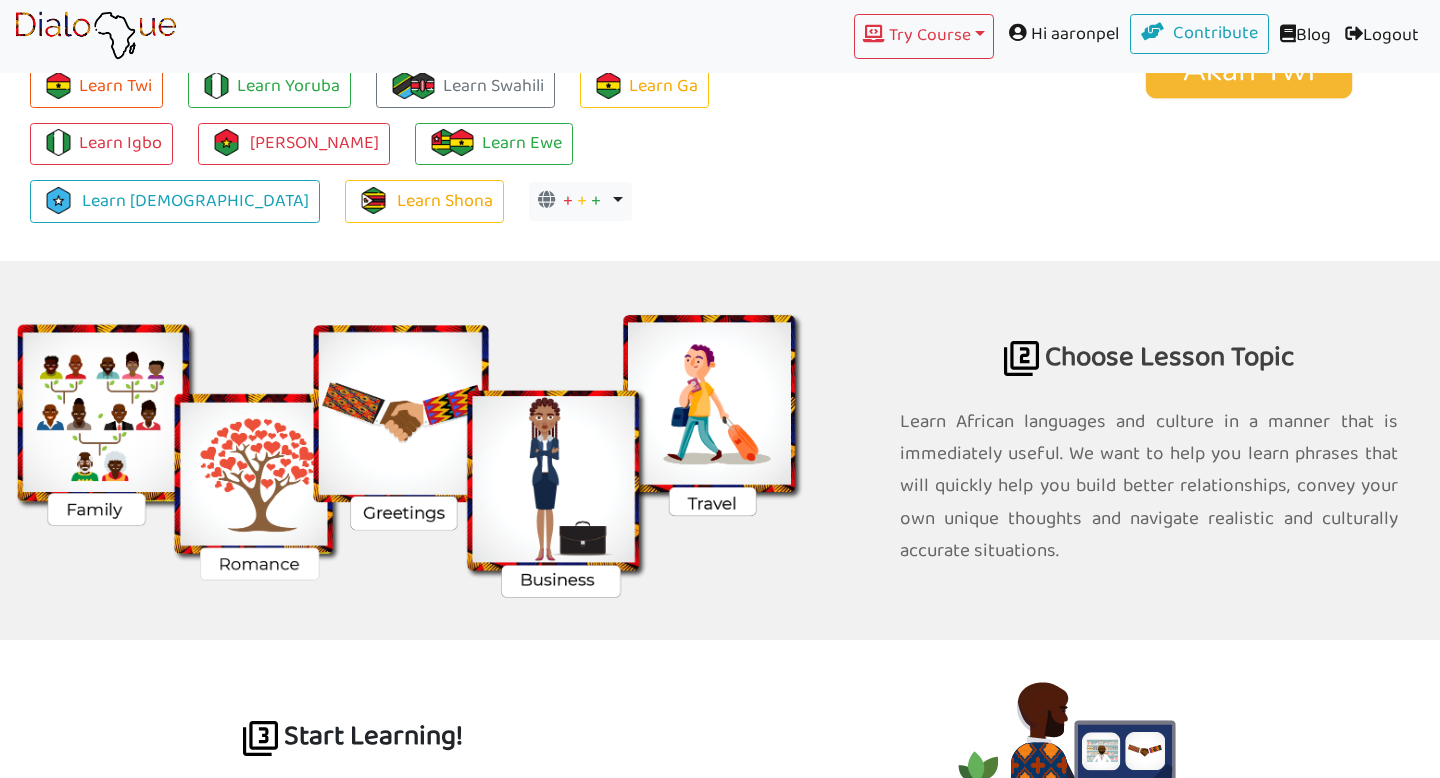 scroll, scrollTop: 2270, scrollLeft: 0, axis: vertical 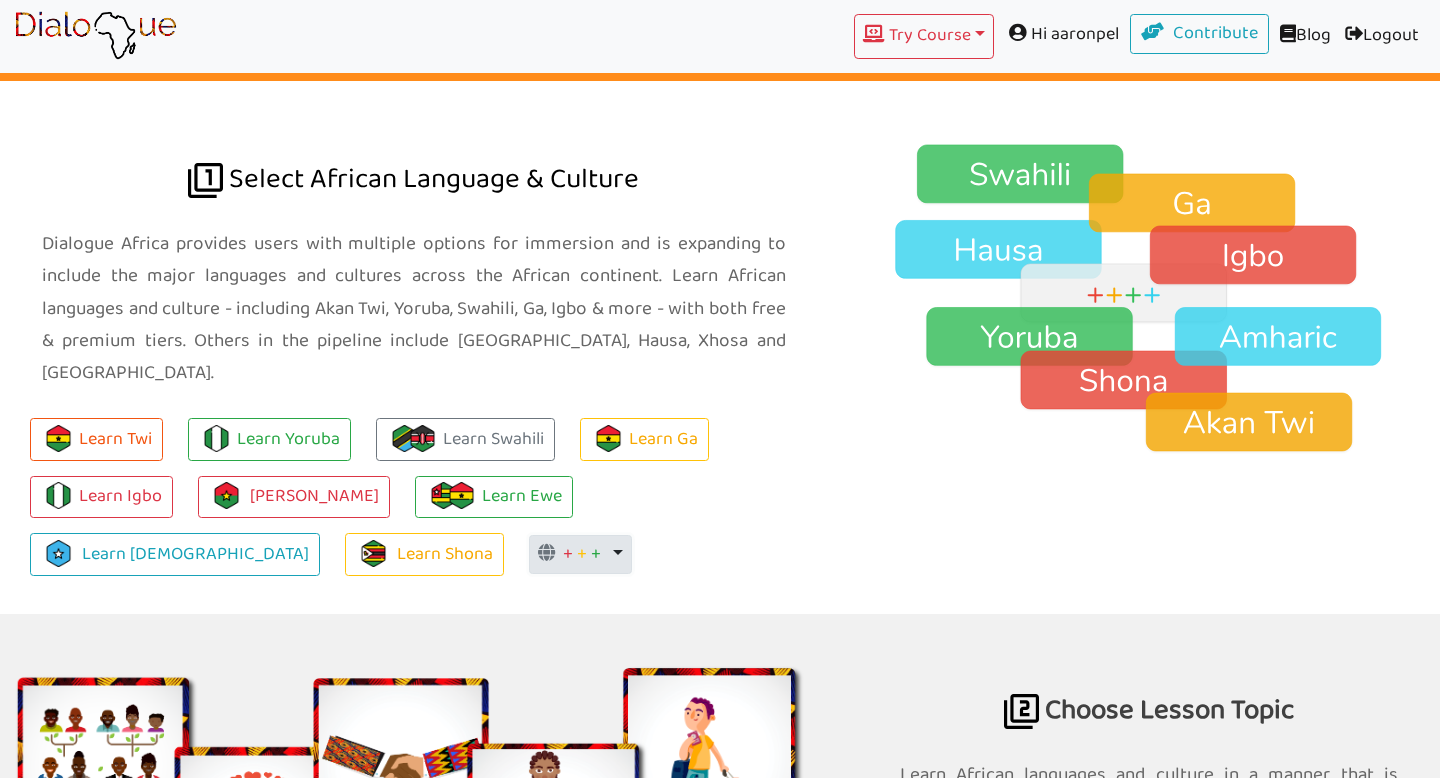 click on "+   +   +         Toggle Dropdown" at bounding box center (580, 555) 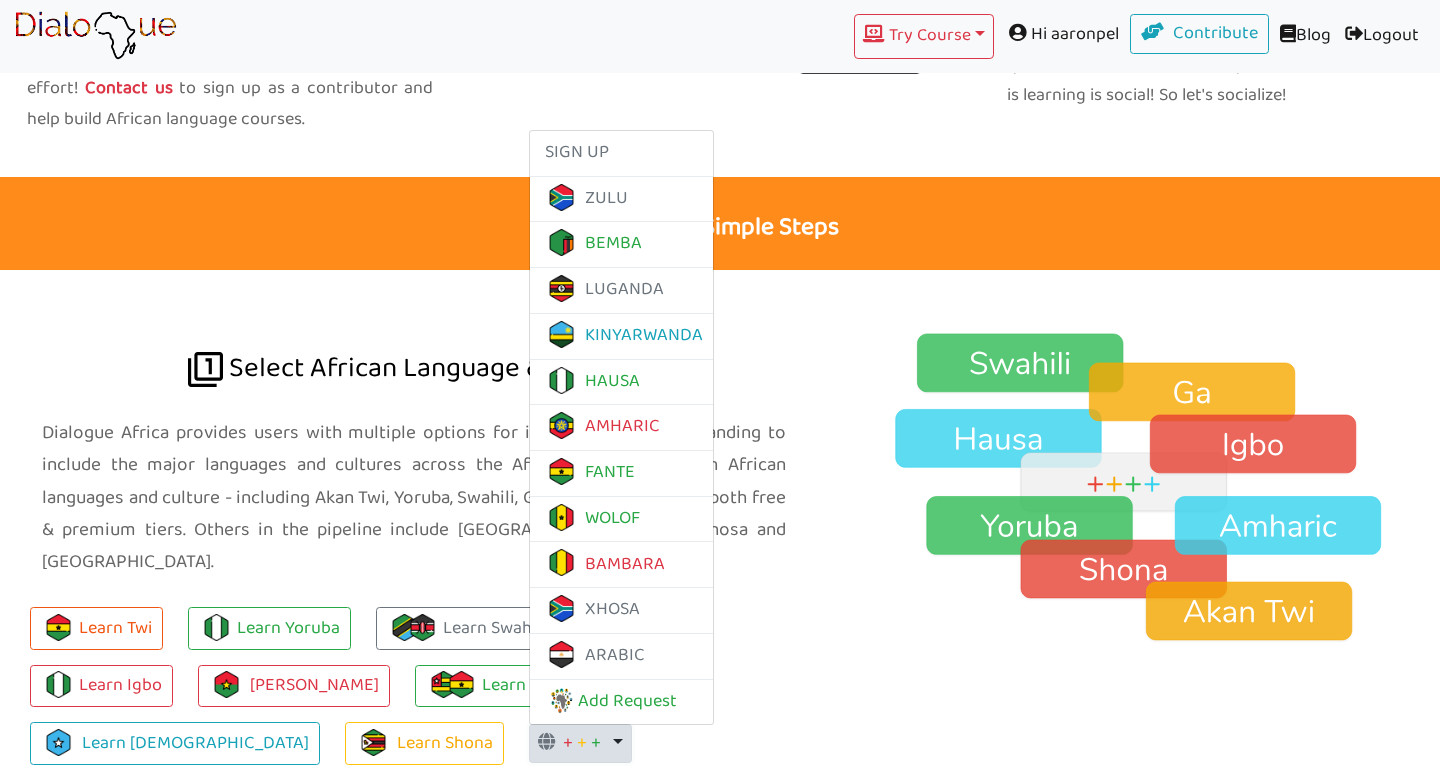 scroll, scrollTop: 1126, scrollLeft: 0, axis: vertical 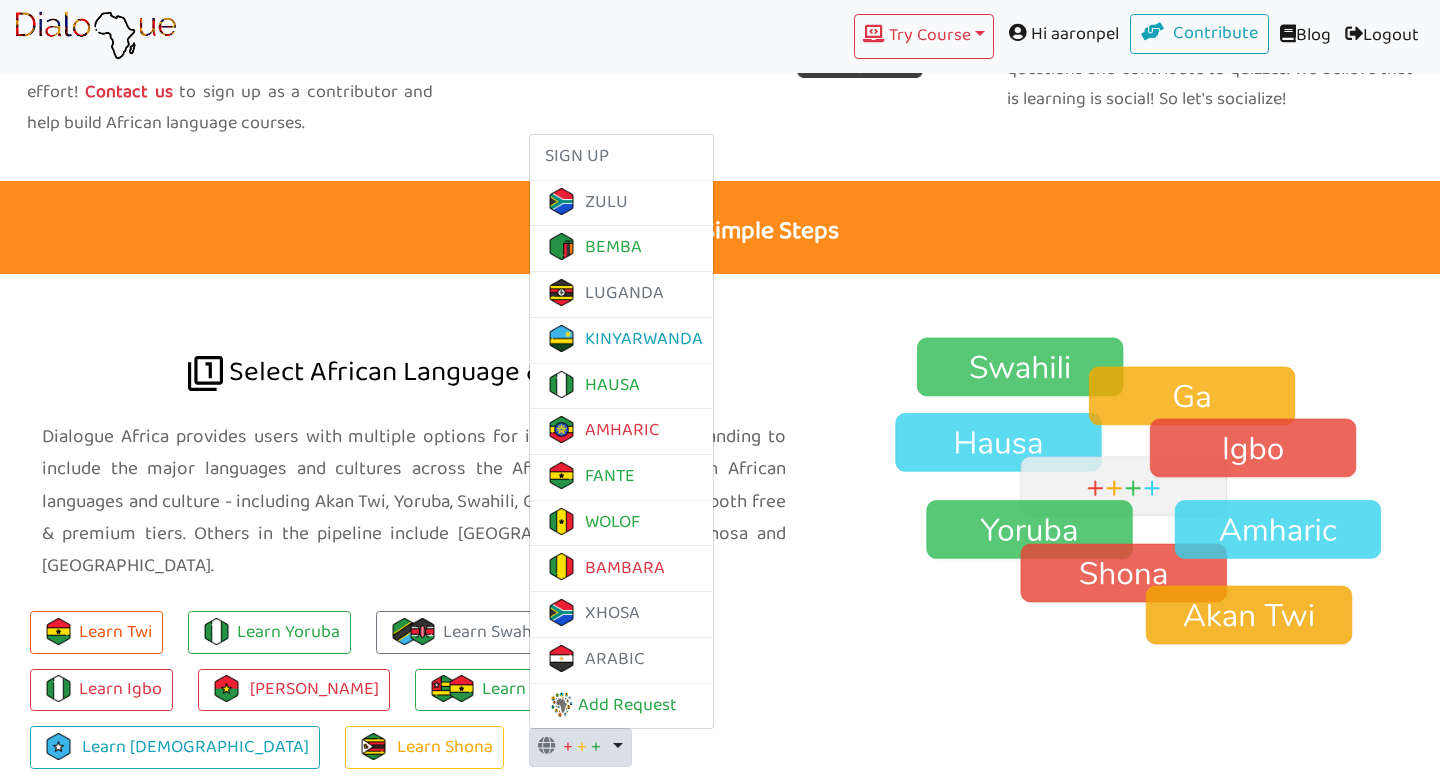 click on "Select African Language & Culture" at bounding box center (414, 342) 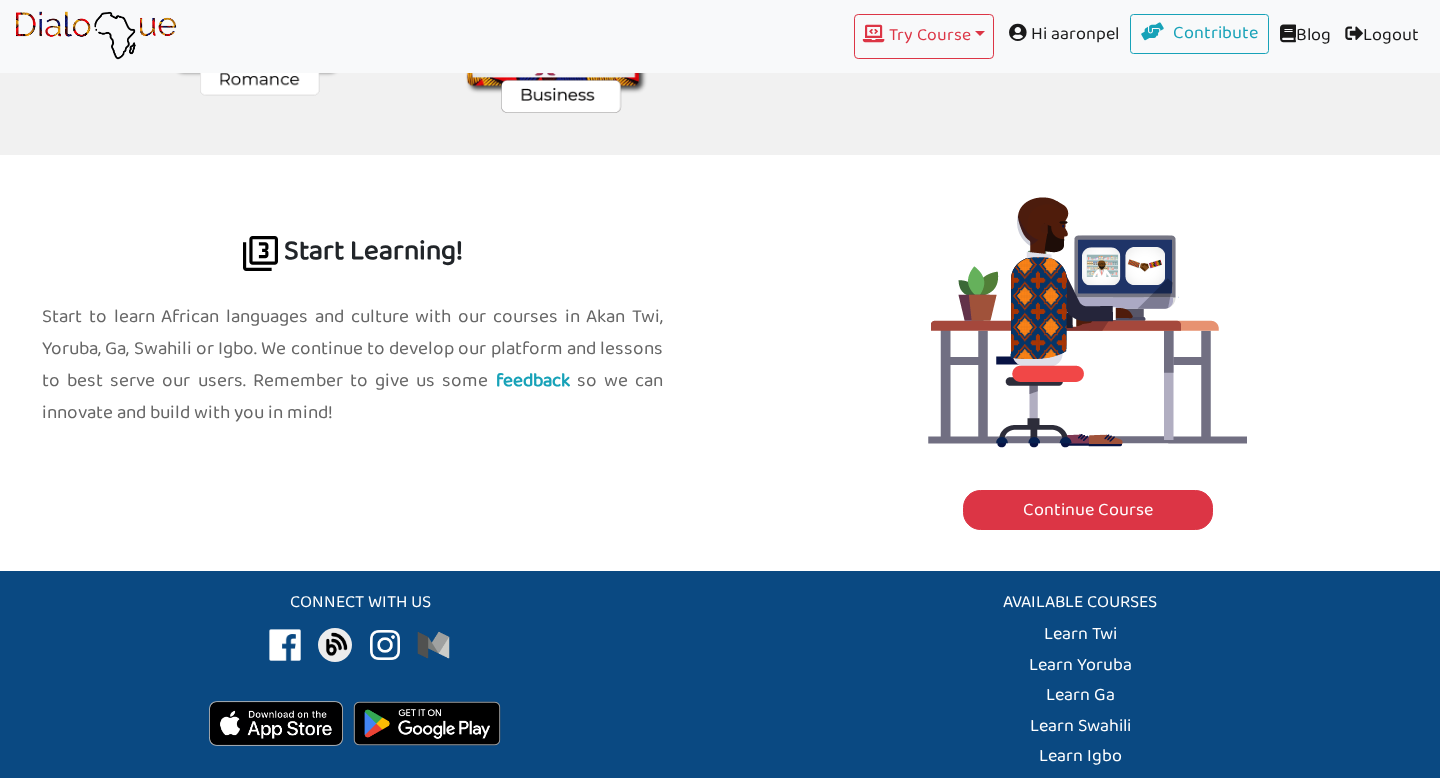 scroll, scrollTop: 2171, scrollLeft: 0, axis: vertical 